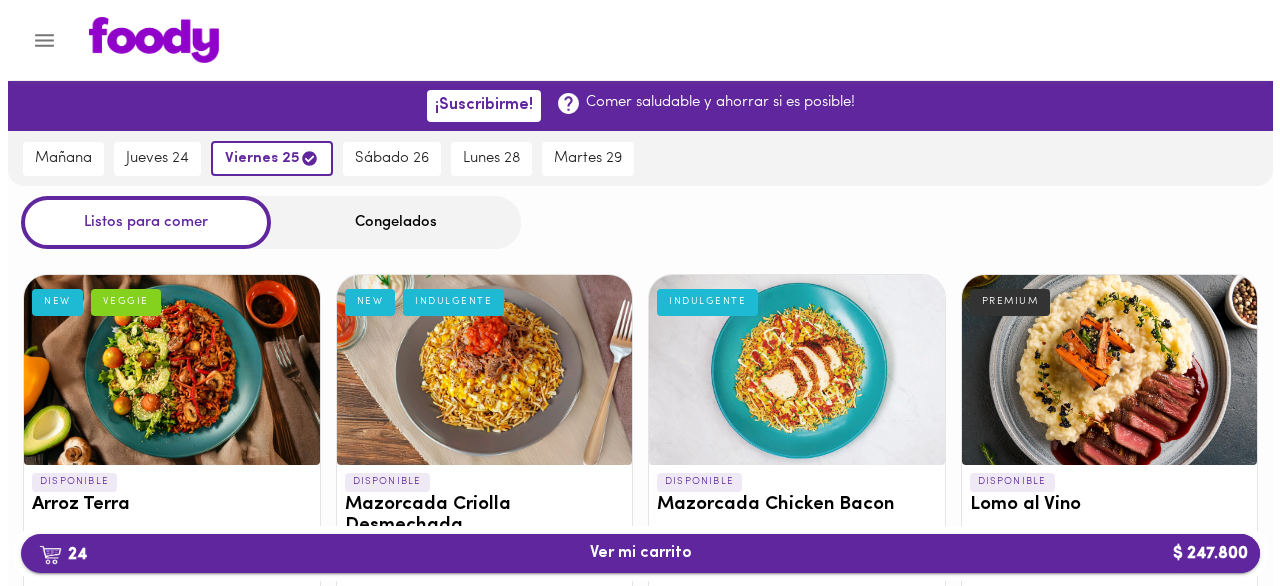 scroll, scrollTop: 1700, scrollLeft: 0, axis: vertical 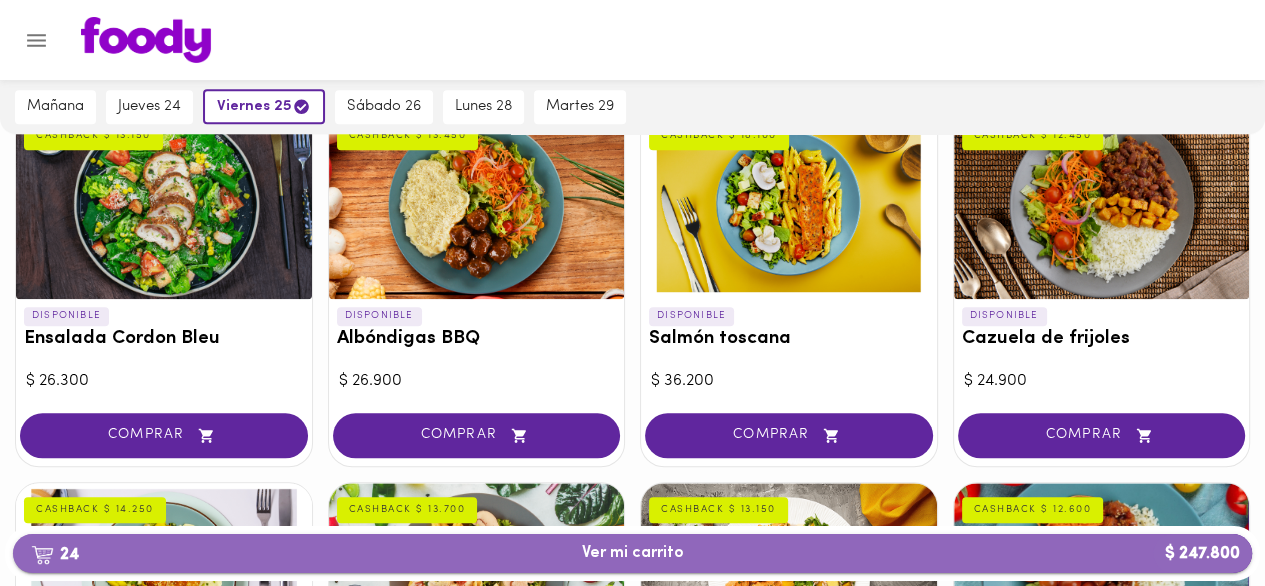 click on "24 Ver mi carrito $ 247.800" at bounding box center [633, 553] 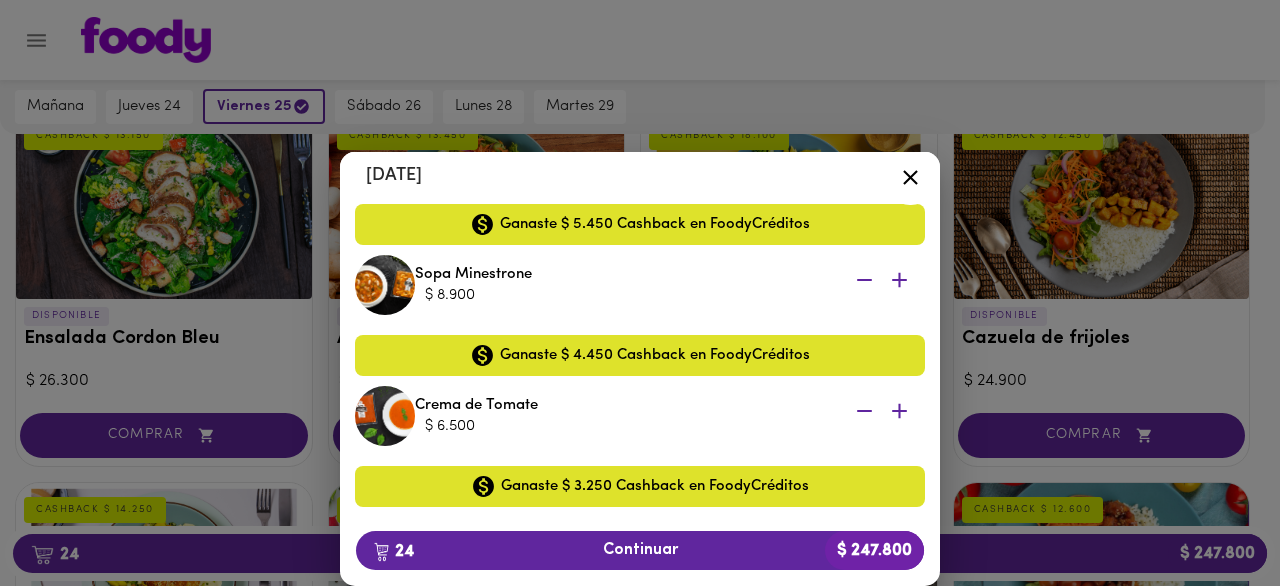 scroll, scrollTop: 1845, scrollLeft: 0, axis: vertical 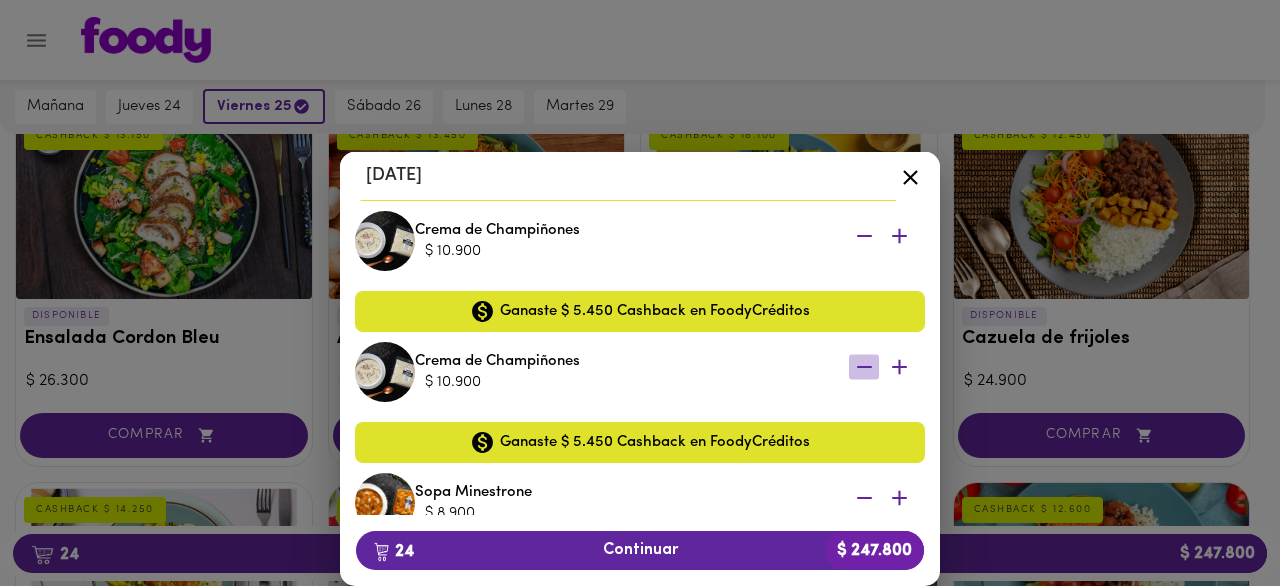 click 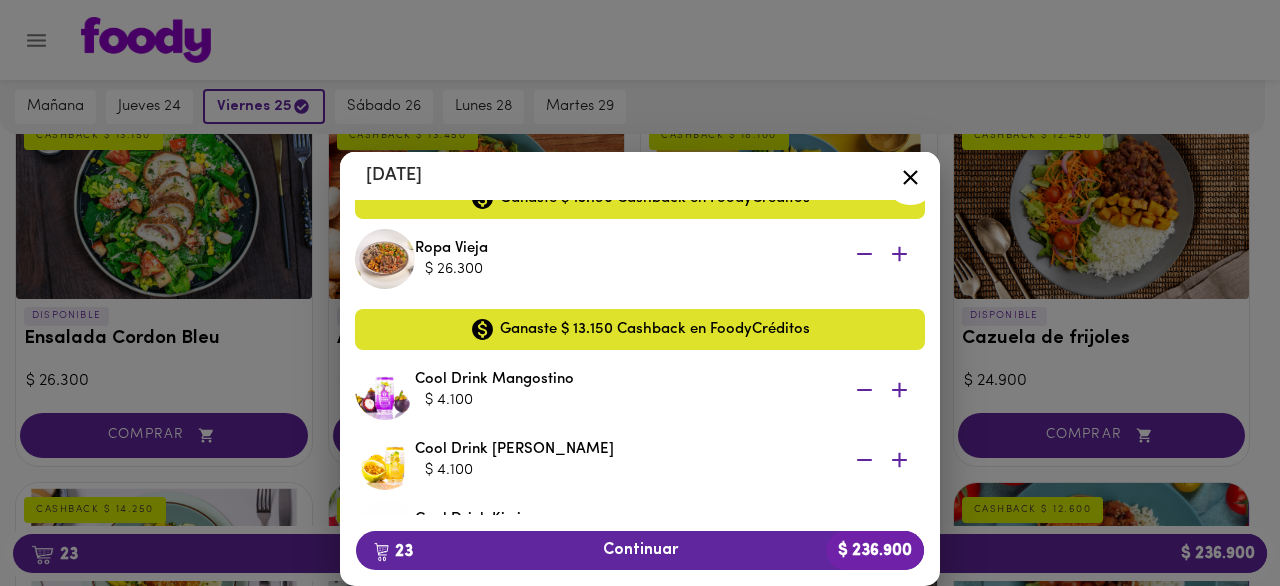 scroll, scrollTop: 845, scrollLeft: 0, axis: vertical 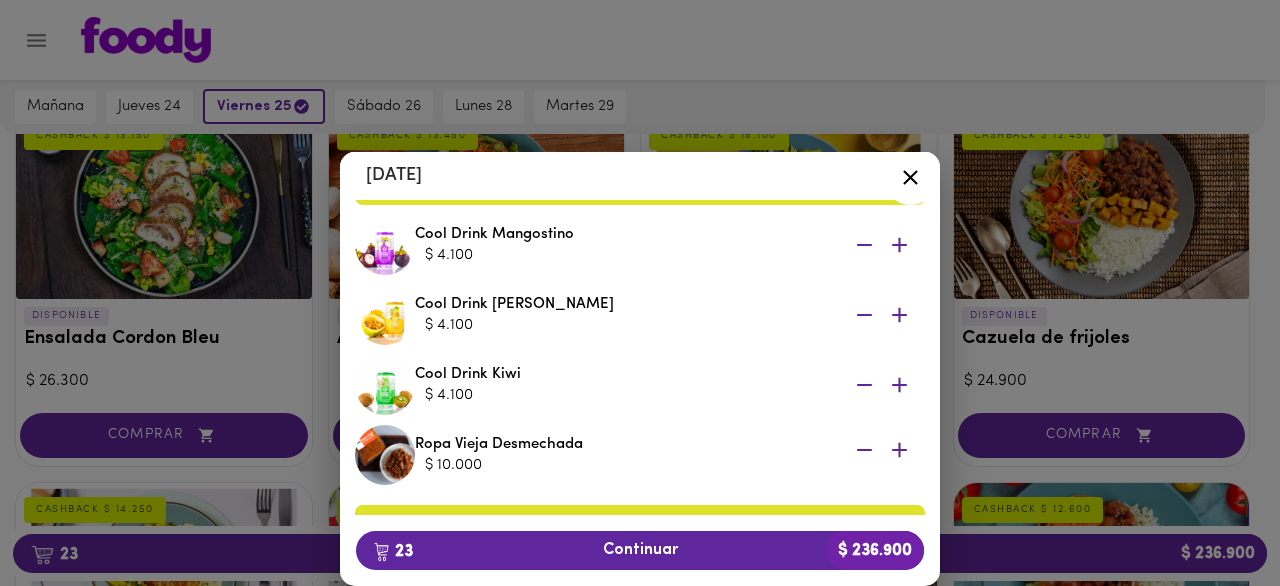 click on "Tu  Carrito [DATE][PERSON_NAME] al wok $ 4.000 Ganaste $ 2.000 Cashback en FoodyCréditos Arroz al wok $ 4.000 Ganaste $ 2.000 Cashback en FoodyCréditos La Posta $ 27.400 Ganaste $ 13.700 Cashback en FoodyCréditos La Posta $ 27.400 Ganaste $ 13.700 Cashback en FoodyCréditos Ropa Vieja $ 26.300 Ganaste $ 13.150 Cashback en FoodyCréditos Ropa Vieja $ 26.300 Ganaste $ 13.150 Cashback en FoodyCréditos Cool Drink Mangostino $ 4.100 Cool Drink Maracuya $ 4.100 Cool Drink Kiwi $ 4.100 Ropa Vieja Desmechada $ 10.000 Ganaste $ 5.000 Cashback en FoodyCréditos Ropa Vieja Desmechada $ 10.000 Ganaste $ 5.000 Cashback en FoodyCréditos Pollo teriyaki $ 7.500 Ganaste $ 3.750 Cashback en FoodyCréditos Pollo teriyaki $ 7.500 Ganaste $ 3.750 Cashback en FoodyCréditos Pollo Curry $ 9.900 Ganaste $ 4.950 Cashback en FoodyCréditos Pollo Curry $ 9.900 Ganaste $ 4.950 Cashback en FoodyCréditos Crema de Champiñones $ 10.900 Ganaste $ 5.450 Cashback en FoodyCréditos Sopa Minestrone $ 8.900 Crema de Tomate $ 6.500 23" at bounding box center [640, 337] 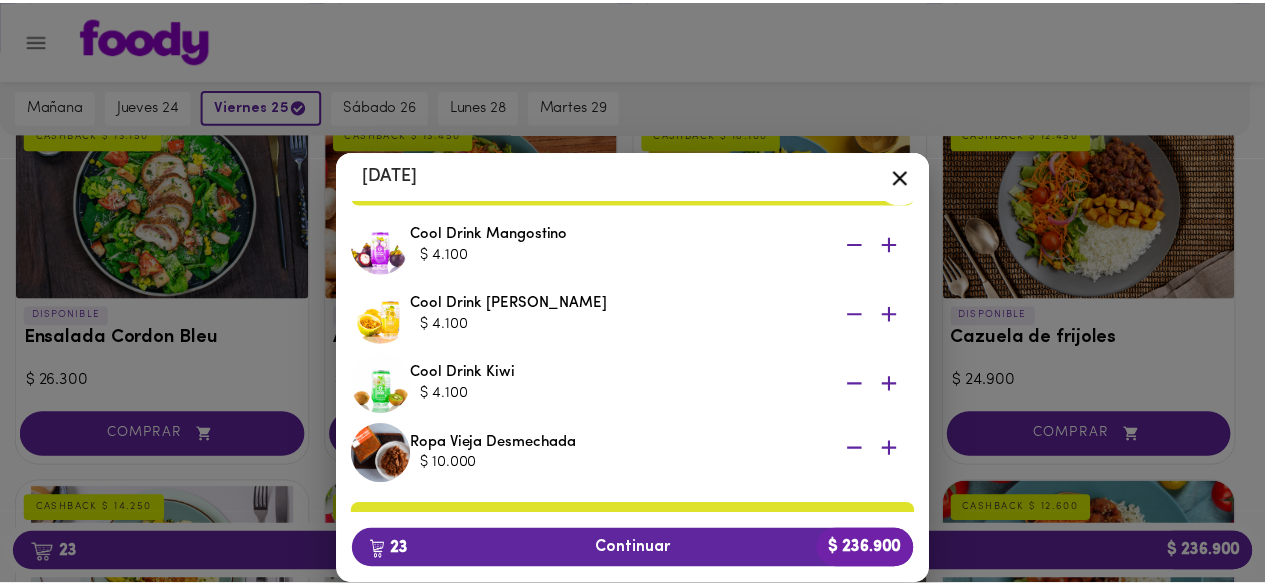 scroll, scrollTop: 0, scrollLeft: 0, axis: both 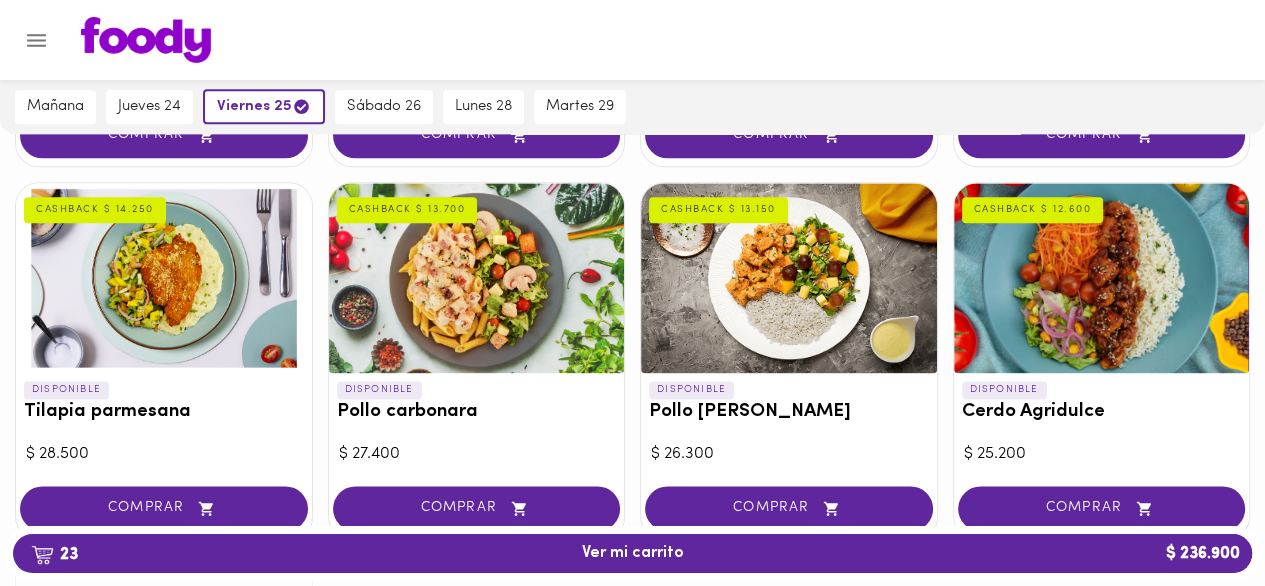 click 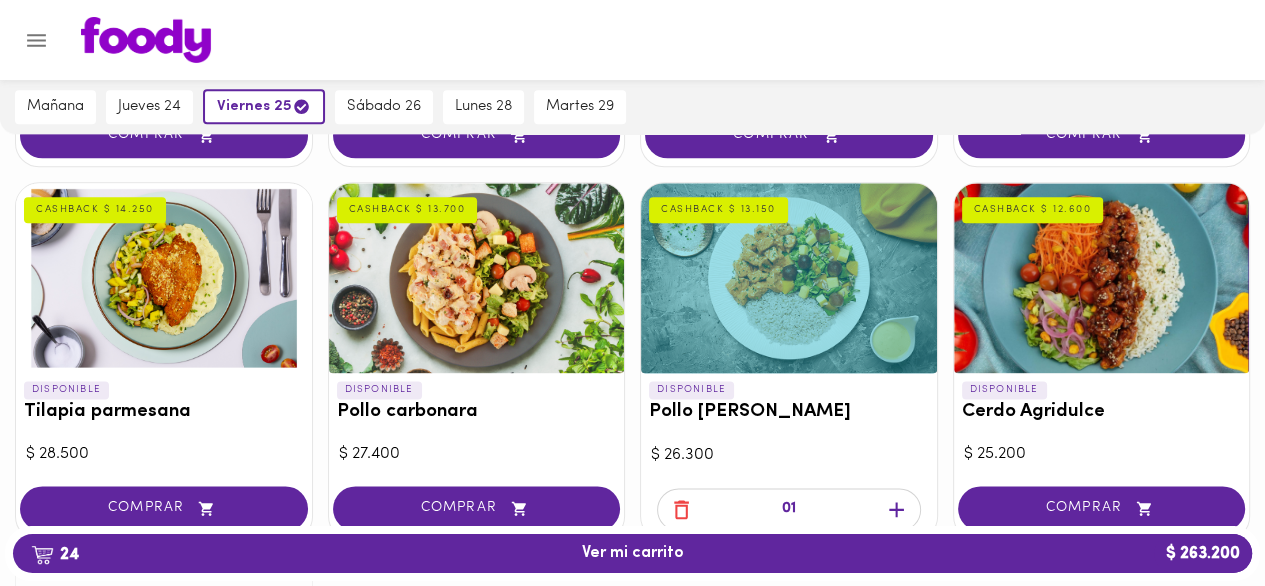 click 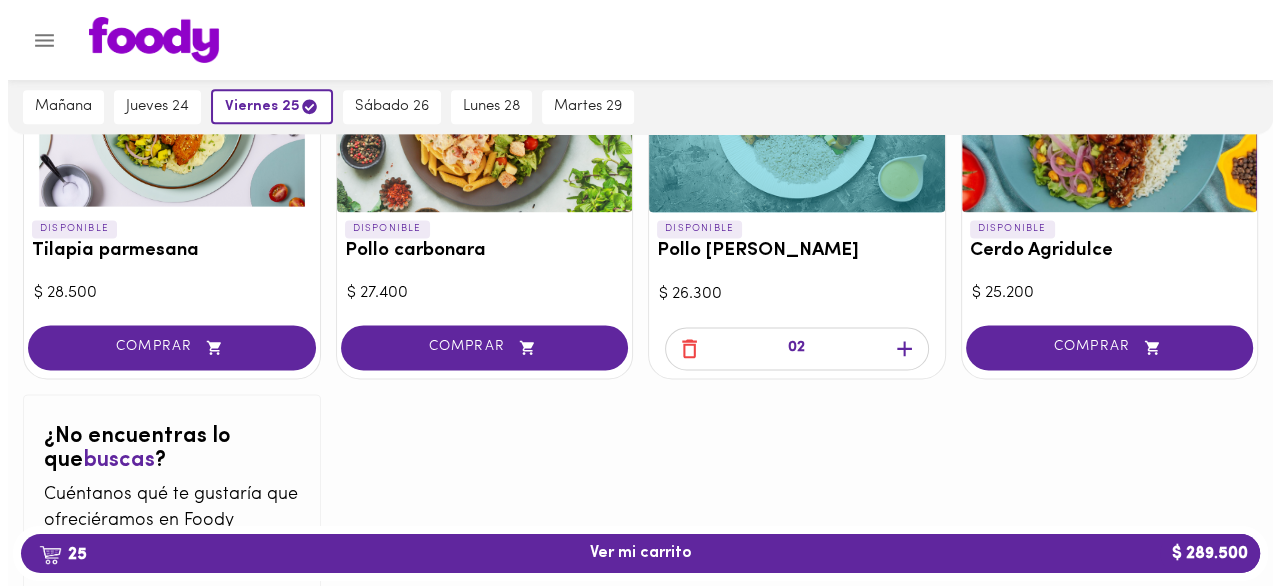 scroll, scrollTop: 2260, scrollLeft: 0, axis: vertical 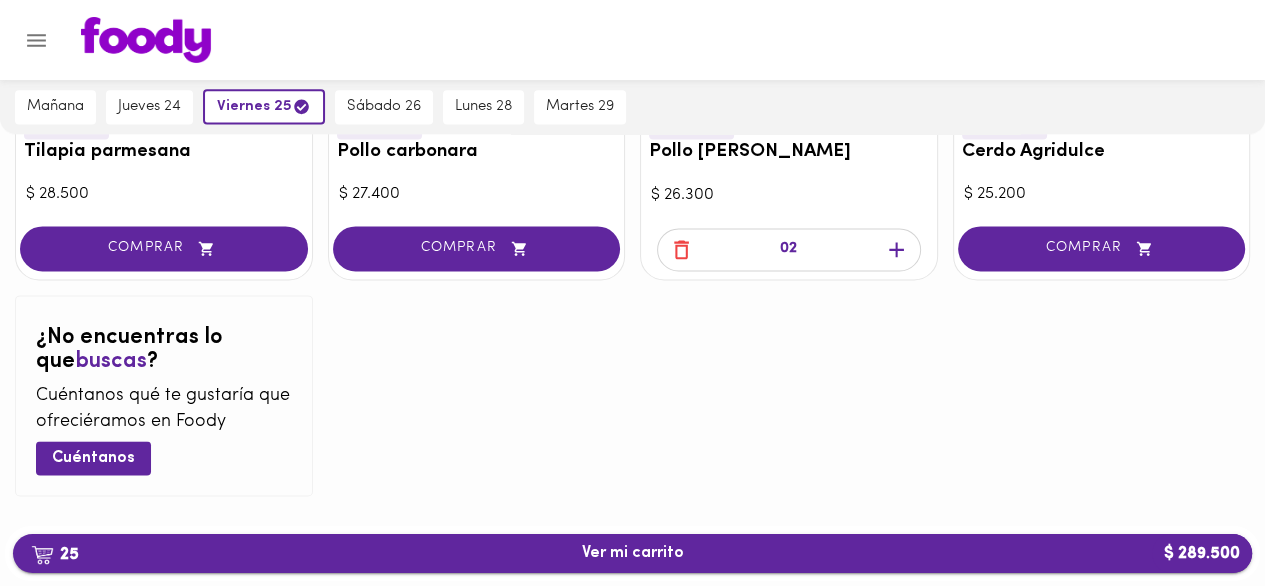click on "25 Ver mi carrito $ 289.500" at bounding box center (633, 553) 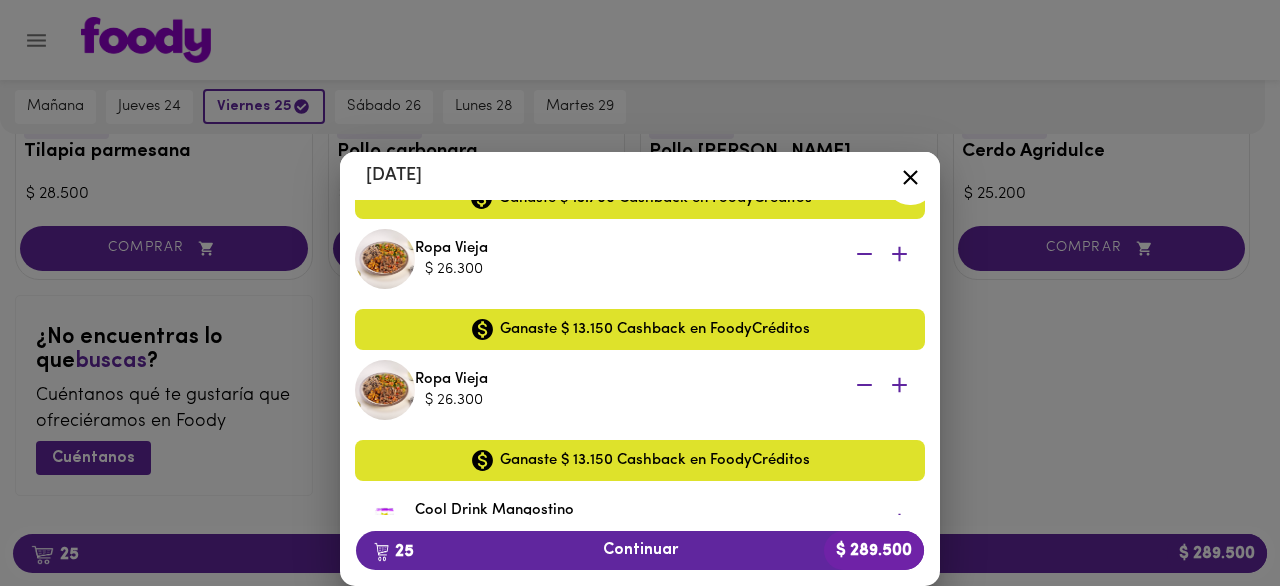 scroll, scrollTop: 700, scrollLeft: 0, axis: vertical 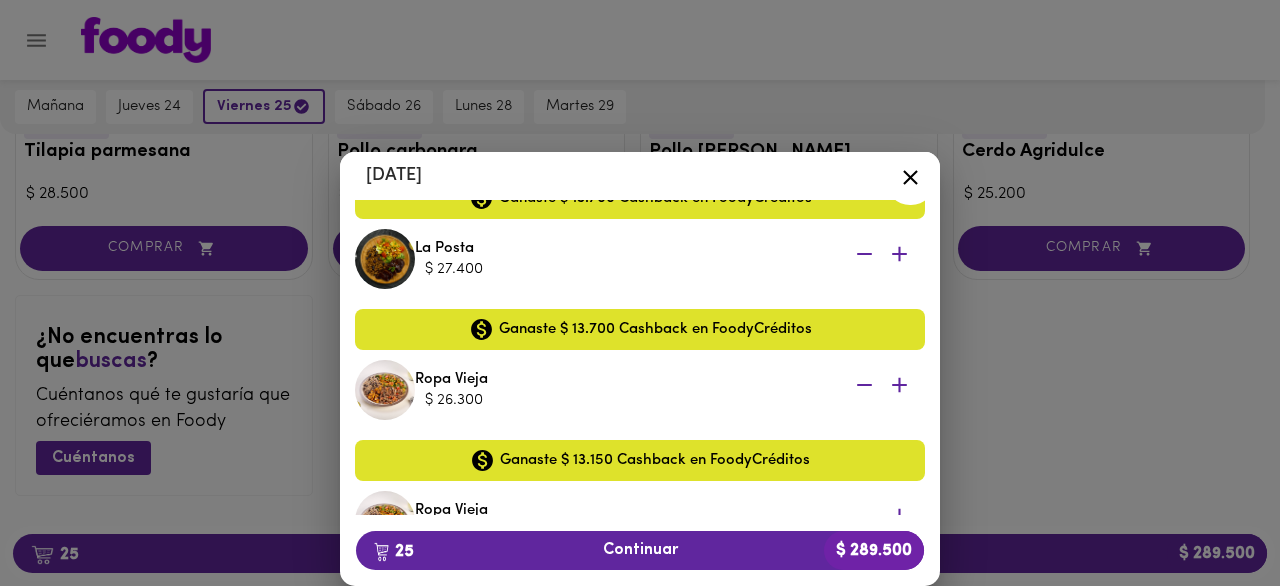 click on "Tu  Carrito [DATE] Pollo Tikka Massala $ 26.300 Ganaste $ 13.150 Cashback en FoodyCréditos Pollo Tikka Massala $ 26.300 Ganaste $ 13.150 Cashback en FoodyCréditos Arroz al wok $ 4.000 Ganaste $ 2.000 Cashback en FoodyCréditos Arroz al wok $ 4.000 Ganaste $ 2.000 Cashback en FoodyCréditos La Posta $ 27.400 Ganaste $ 13.700 Cashback en FoodyCréditos La Posta $ 27.400 Ganaste $ 13.700 Cashback en FoodyCréditos Ropa Vieja $ 26.300 Ganaste $ 13.150 Cashback en FoodyCréditos Ropa Vieja $ 26.300 Ganaste $ 13.150 Cashback en FoodyCréditos Cool Drink Mangostino $ 4.100 Cool Drink Maracuya $ 4.100 Cool Drink Kiwi $ 4.100 Ropa Vieja Desmechada $ 10.000 Ganaste $ 5.000 Cashback en FoodyCréditos Ropa Vieja Desmechada $ 10.000 Ganaste $ 5.000 Cashback en FoodyCréditos Pollo teriyaki $ 7.500 Ganaste $ 3.750 Cashback en FoodyCréditos Pollo teriyaki $ 7.500 Ganaste $ 3.750 Cashback en FoodyCréditos Pollo Curry $ 9.900 Ganaste $ 4.950 Cashback en FoodyCréditos Pollo Curry $ 9.900 Crema de Champiñones" at bounding box center (640, 337) 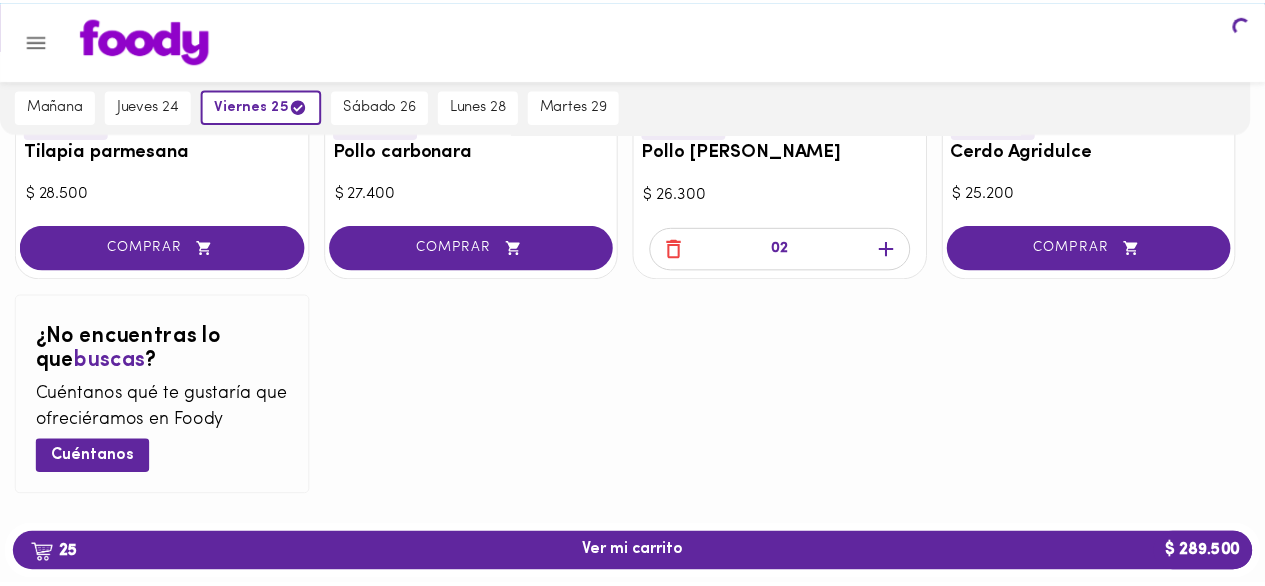 scroll, scrollTop: 0, scrollLeft: 0, axis: both 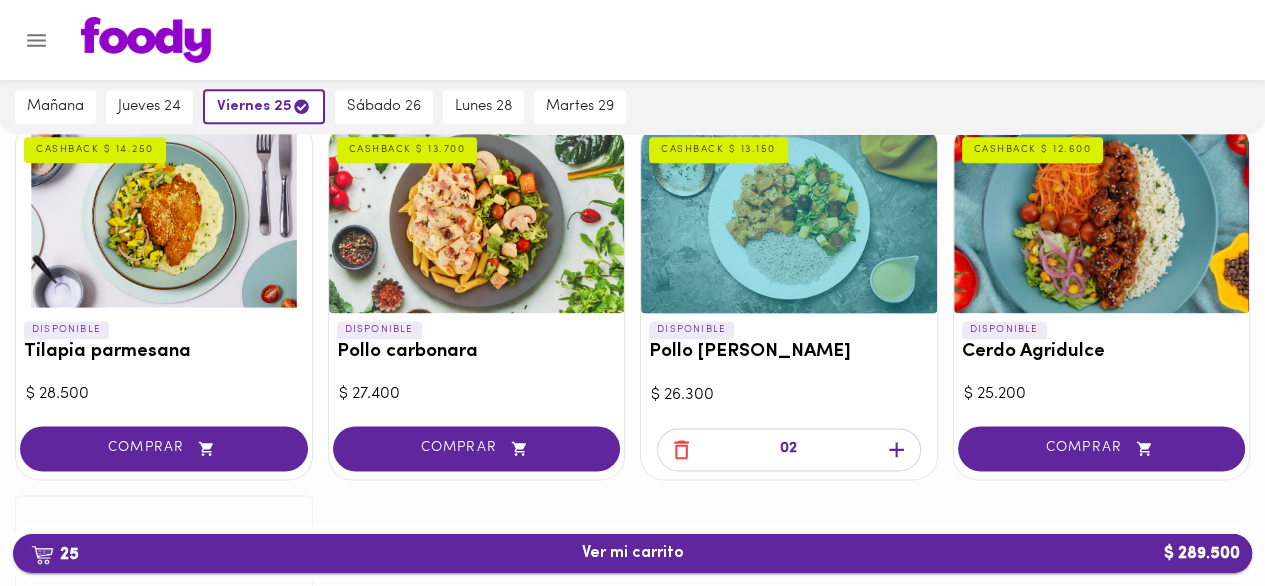 click on "25 Ver mi carrito $ 289.500" at bounding box center (633, 553) 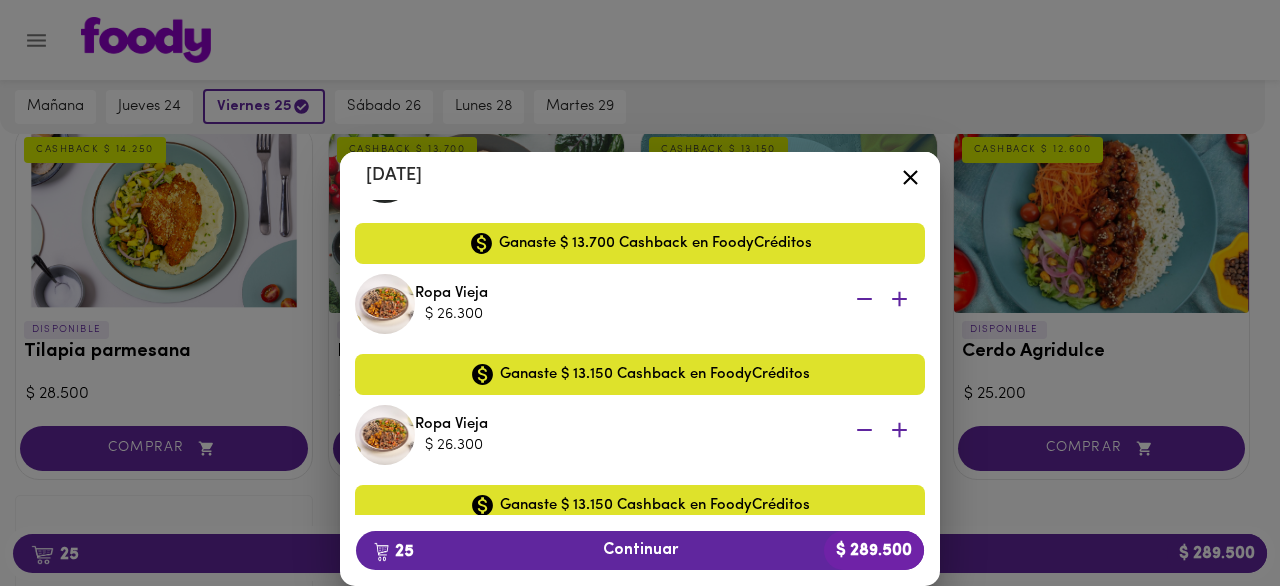 scroll, scrollTop: 800, scrollLeft: 0, axis: vertical 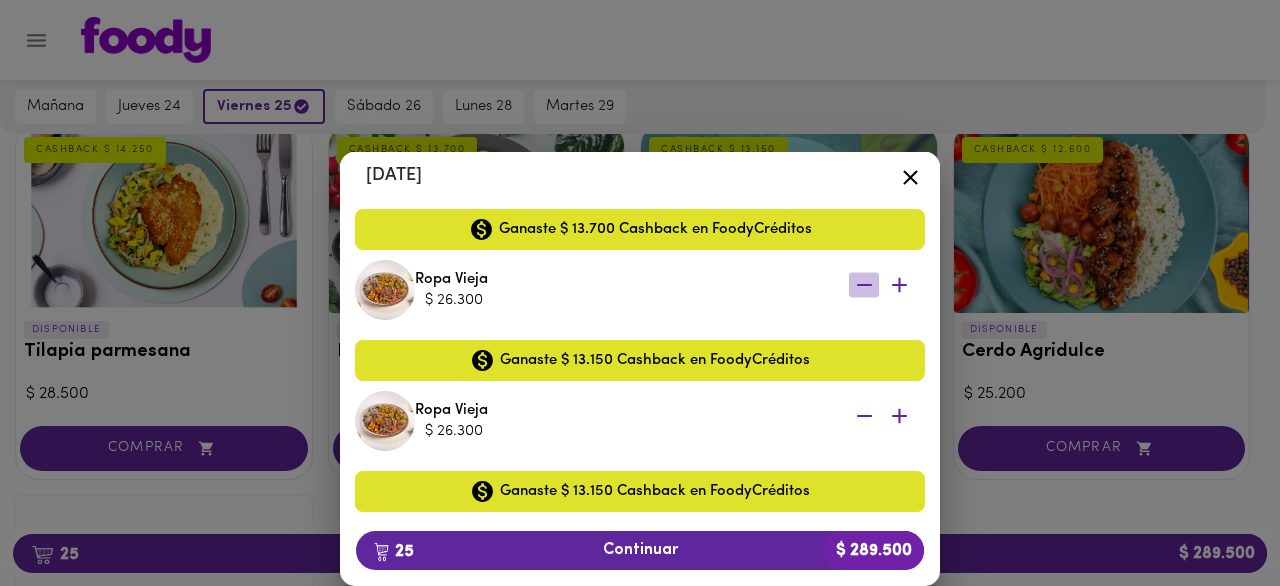 click 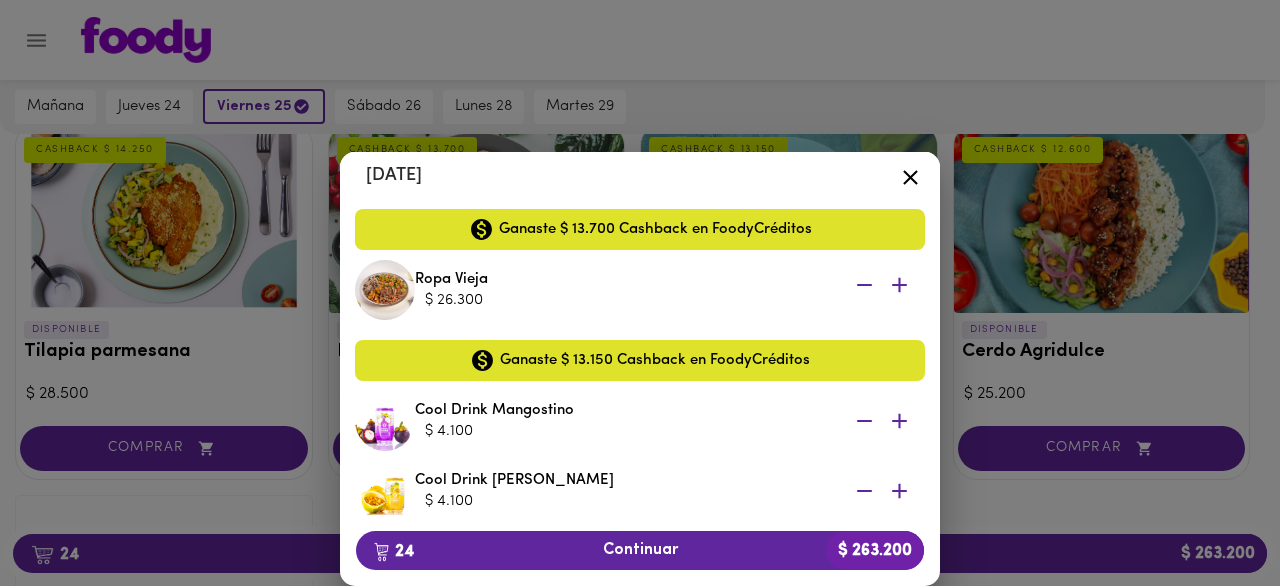 click 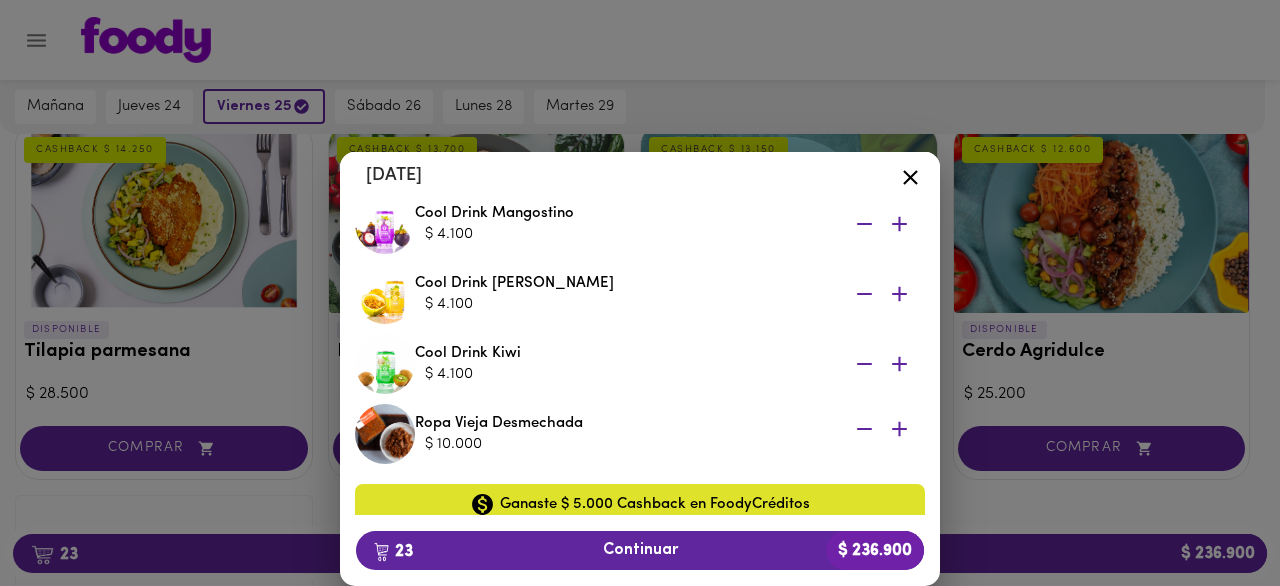 scroll, scrollTop: 900, scrollLeft: 0, axis: vertical 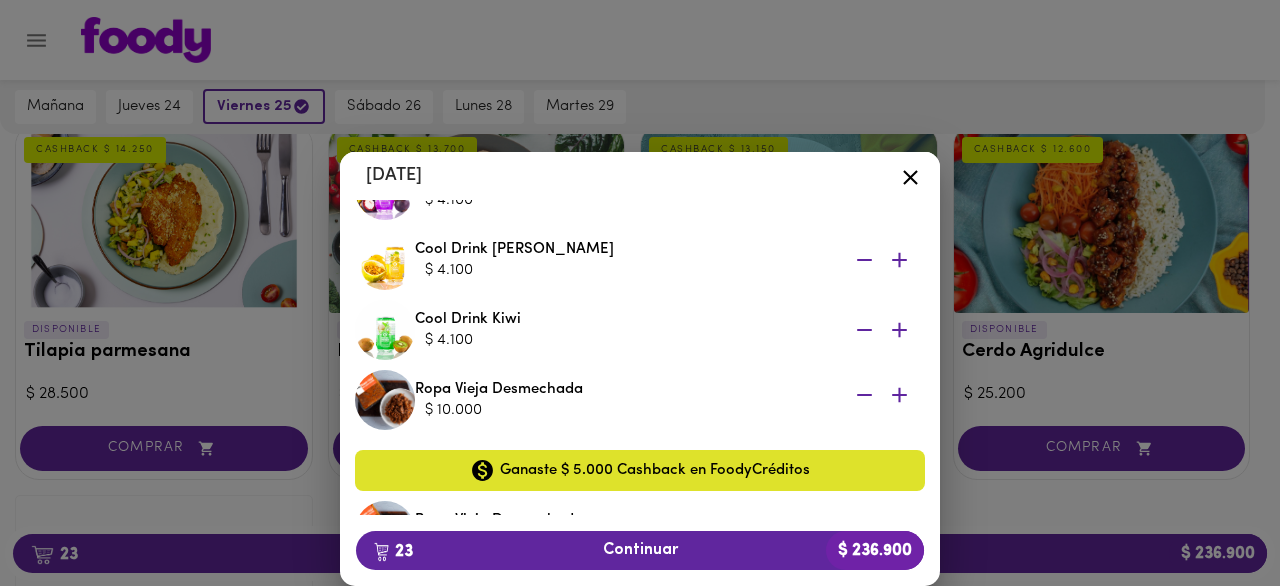 click on "Tu  Carrito [DATE] Pollo Tikka Massala $ 26.300 Ganaste $ 13.150 Cashback en FoodyCréditos Pollo Tikka Massala $ 26.300 Ganaste $ 13.150 Cashback en FoodyCréditos Arroz al wok $ 4.000 Ganaste $ 2.000 Cashback en FoodyCréditos Arroz al wok $ 4.000 Ganaste $ 2.000 Cashback en FoodyCréditos La Posta $ 27.400 Ganaste $ 13.700 Cashback en FoodyCréditos La Posta $ 27.400 Ganaste $ 13.700 Cashback en FoodyCréditos Cool Drink Mangostino $ 4.100 Cool Drink Maracuya $ 4.100 Cool Drink Kiwi $ 4.100 Ropa Vieja Desmechada $ 10.000 Ganaste $ 5.000 Cashback en FoodyCréditos Ropa Vieja Desmechada $ 10.000 Ganaste $ 5.000 Cashback en FoodyCréditos Pollo teriyaki $ 7.500 Ganaste $ 3.750 Cashback en FoodyCréditos Pollo teriyaki $ 7.500 Ganaste $ 3.750 Cashback en FoodyCréditos Pollo Curry $ 9.900 Ganaste $ 4.950 Cashback en FoodyCréditos Pollo Curry $ 9.900 Ganaste $ 4.950 Cashback en FoodyCréditos Crema de Champiñones $ 10.900 Ganaste $ 5.450 Cashback en FoodyCréditos Sopa Minestrone $ 8.900 $ 6.500" at bounding box center (640, 337) 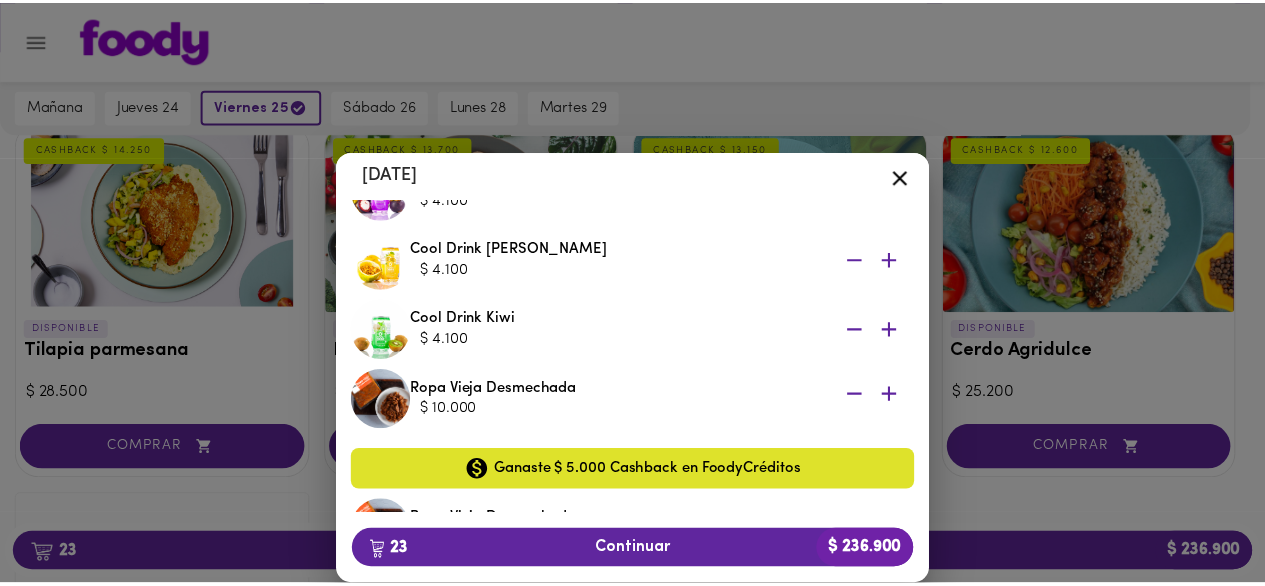scroll, scrollTop: 0, scrollLeft: 0, axis: both 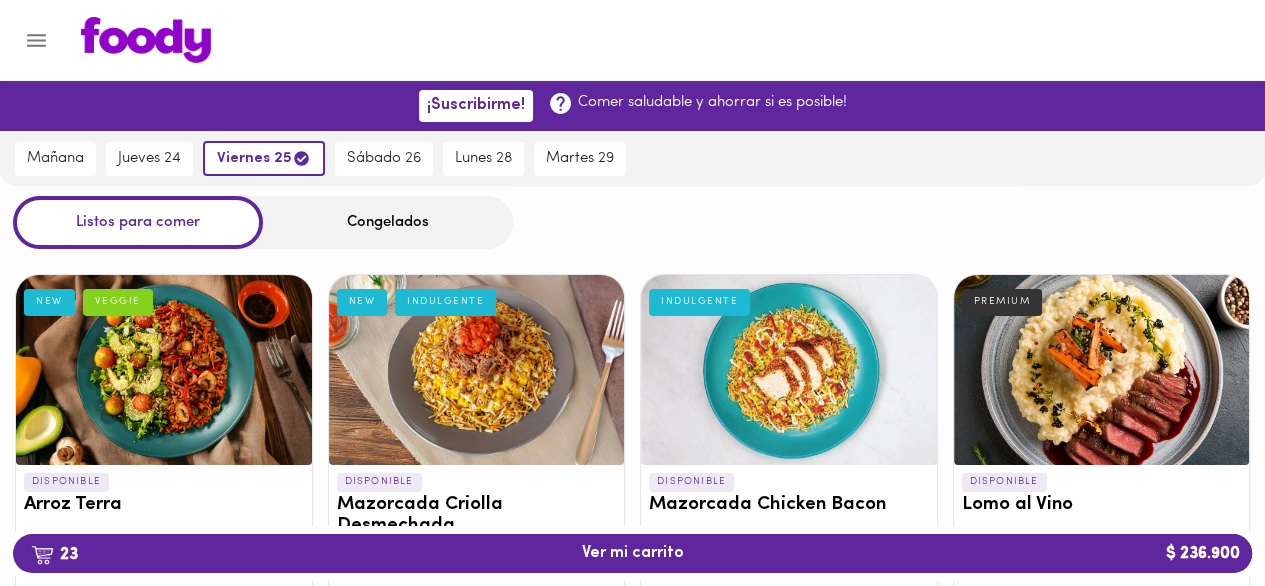 click on "Congelados" at bounding box center (388, 222) 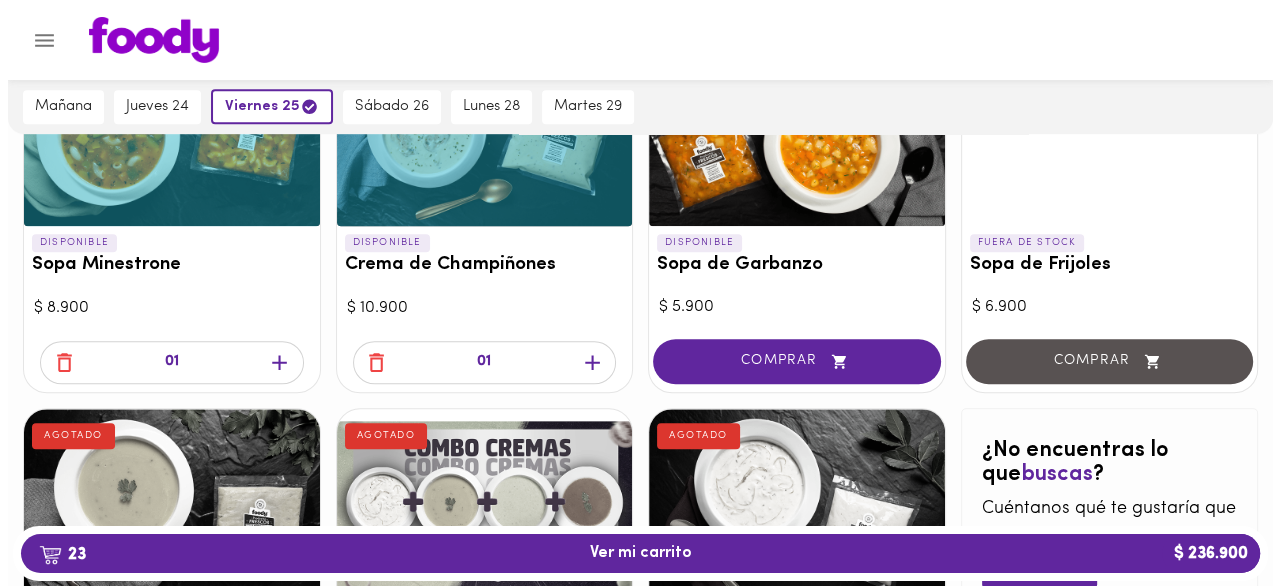 scroll, scrollTop: 1300, scrollLeft: 0, axis: vertical 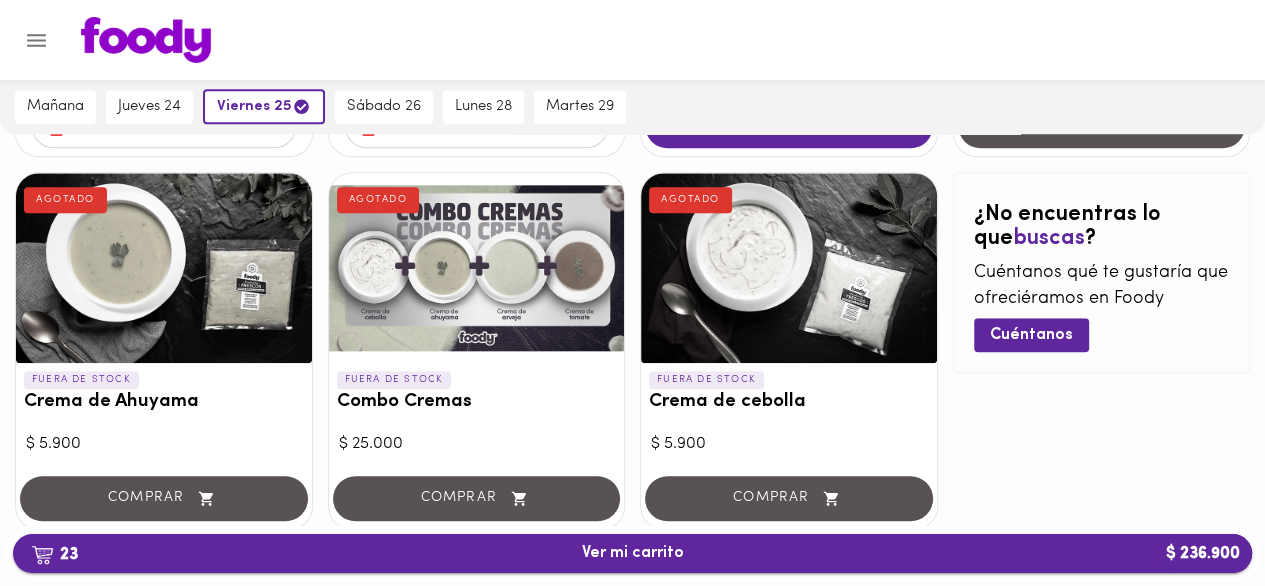 click on "23 Ver mi carrito $ 236.900" at bounding box center (633, 553) 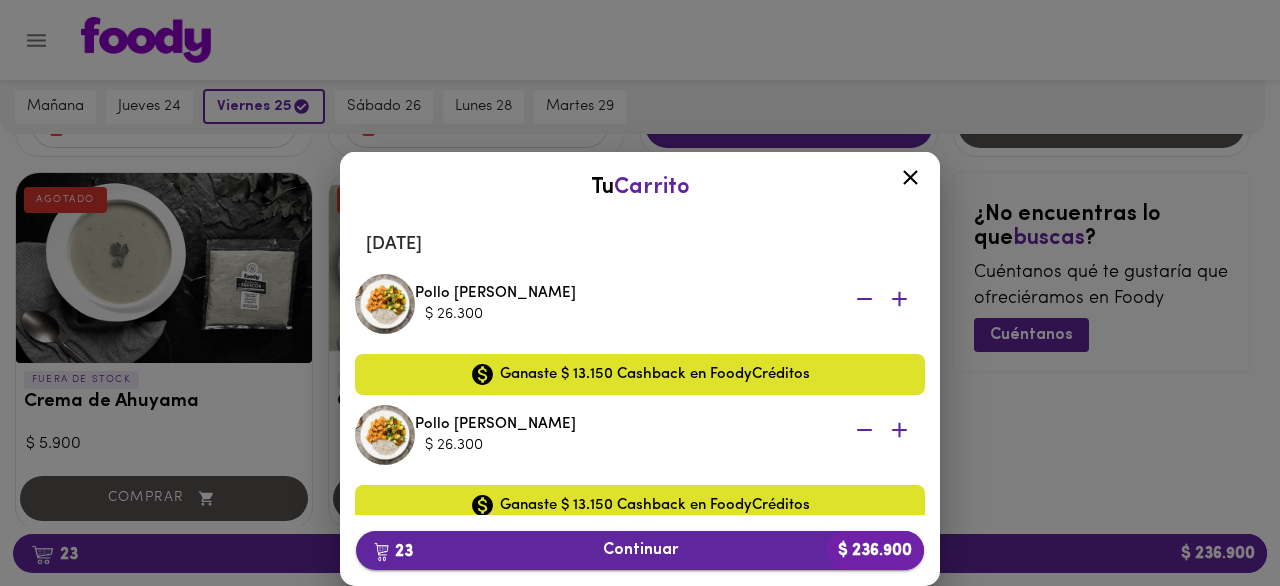 click on "23 Continuar $ 236.900" at bounding box center [640, 550] 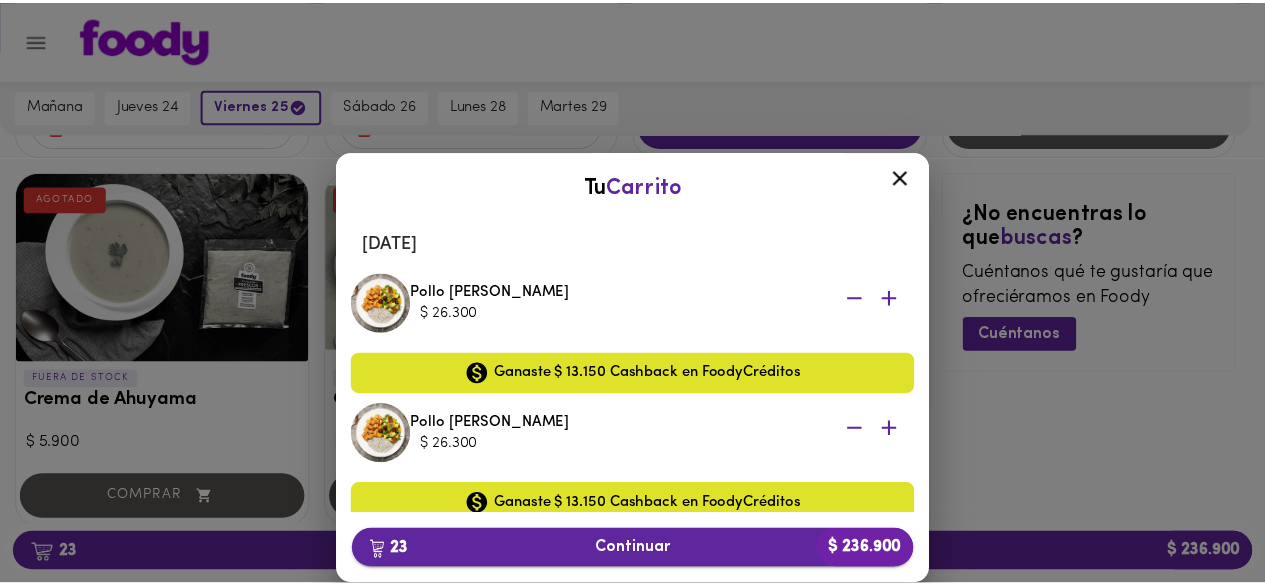 scroll, scrollTop: 0, scrollLeft: 0, axis: both 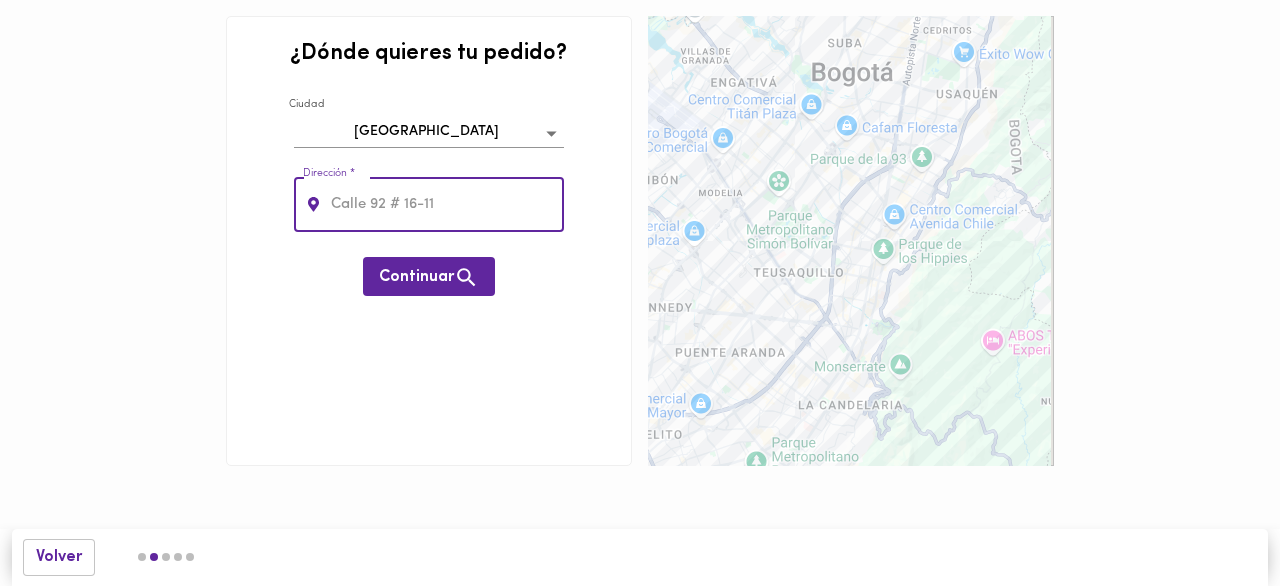 click at bounding box center (445, 204) 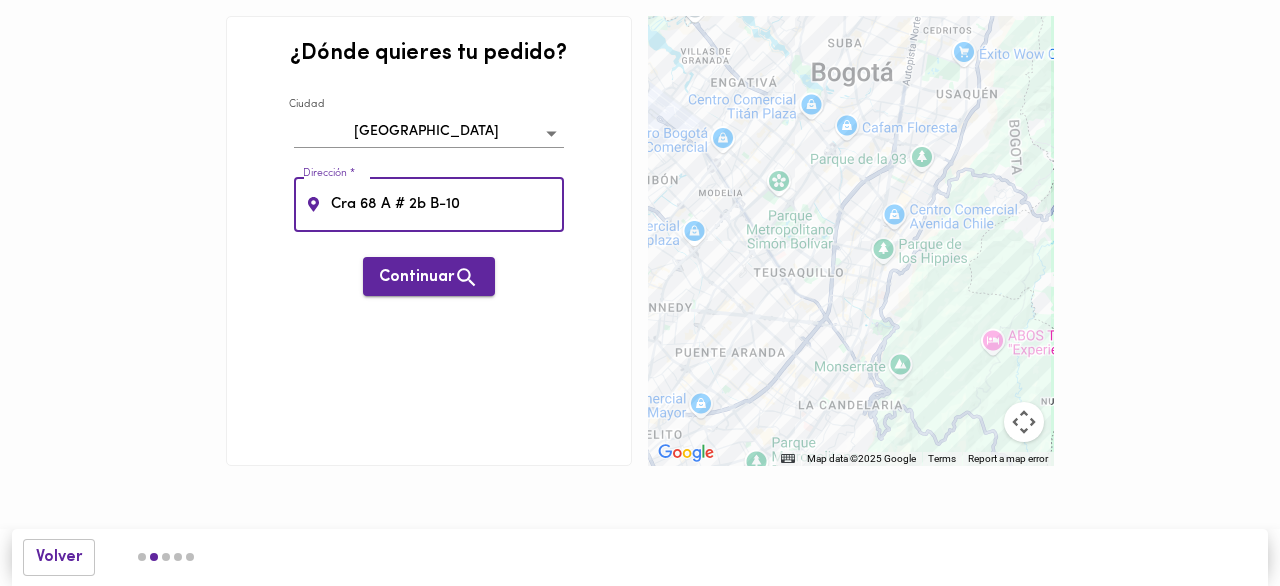 click on "Continuar" at bounding box center (429, 277) 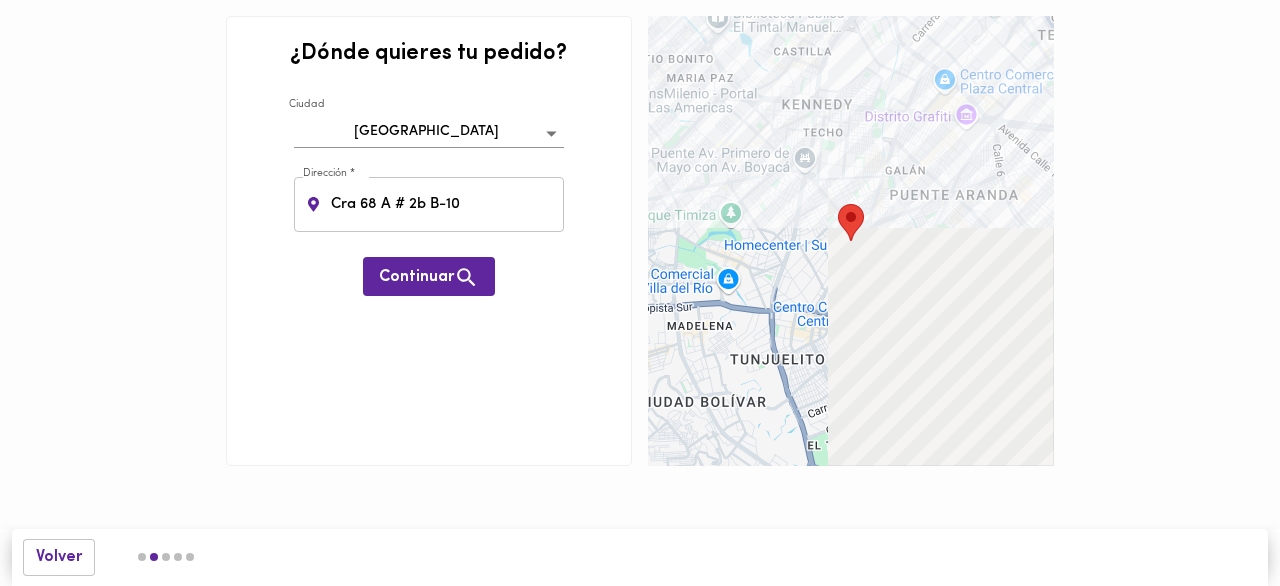 click on "Cra 68 A # 2b B-10" at bounding box center (445, 204) 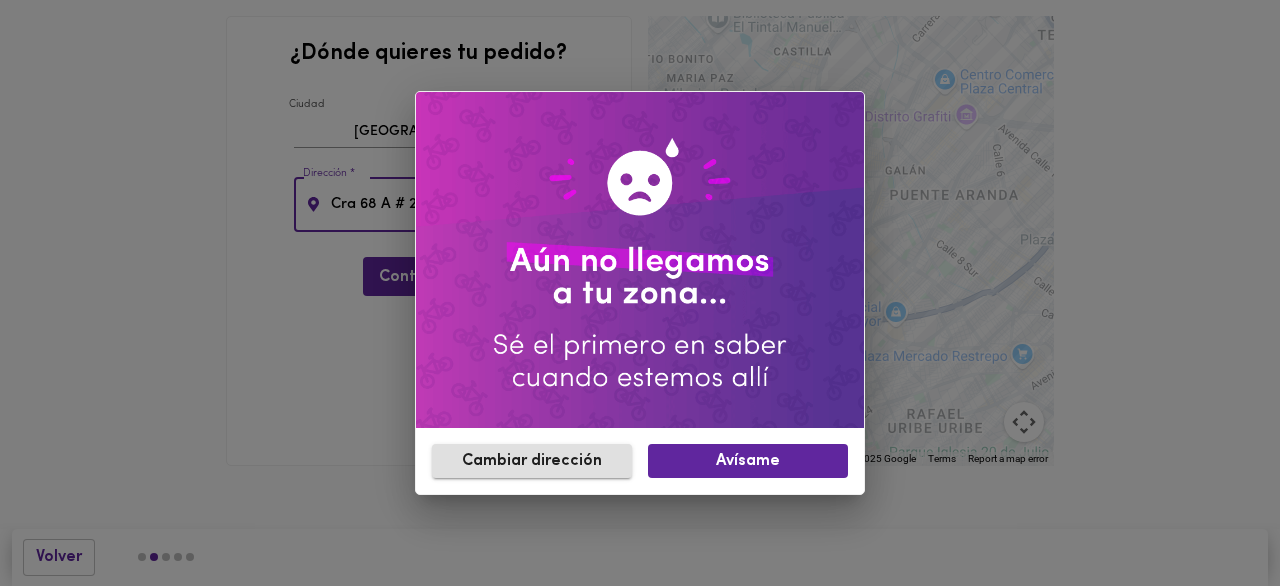 type on "Cra 68 A # 24b B-10" 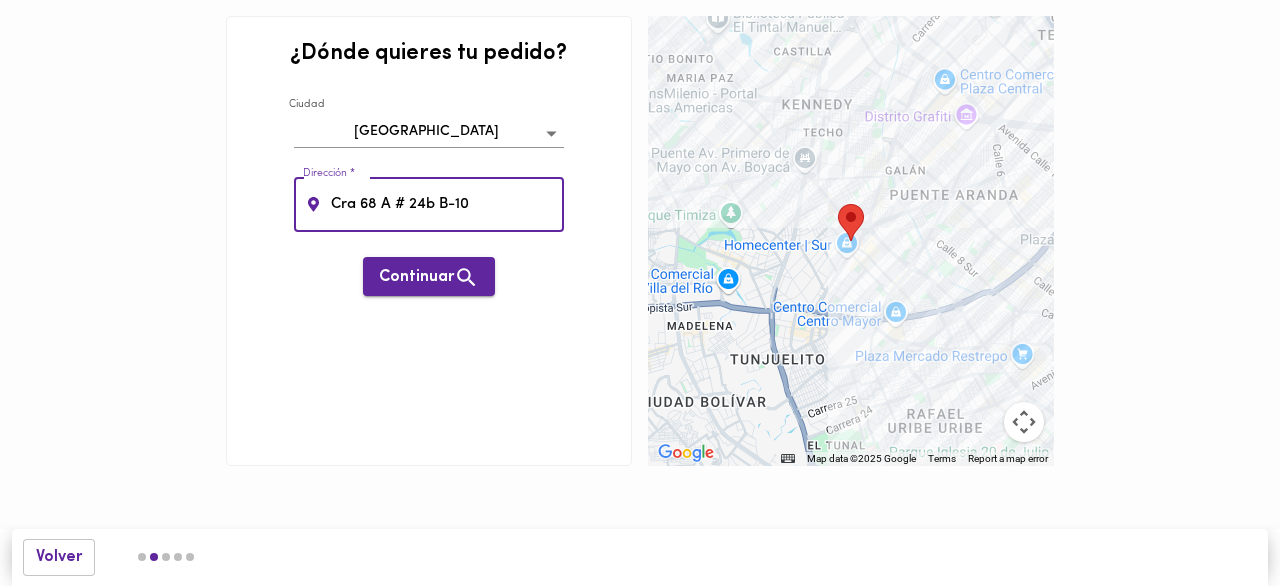 click on "Continuar" at bounding box center (429, 277) 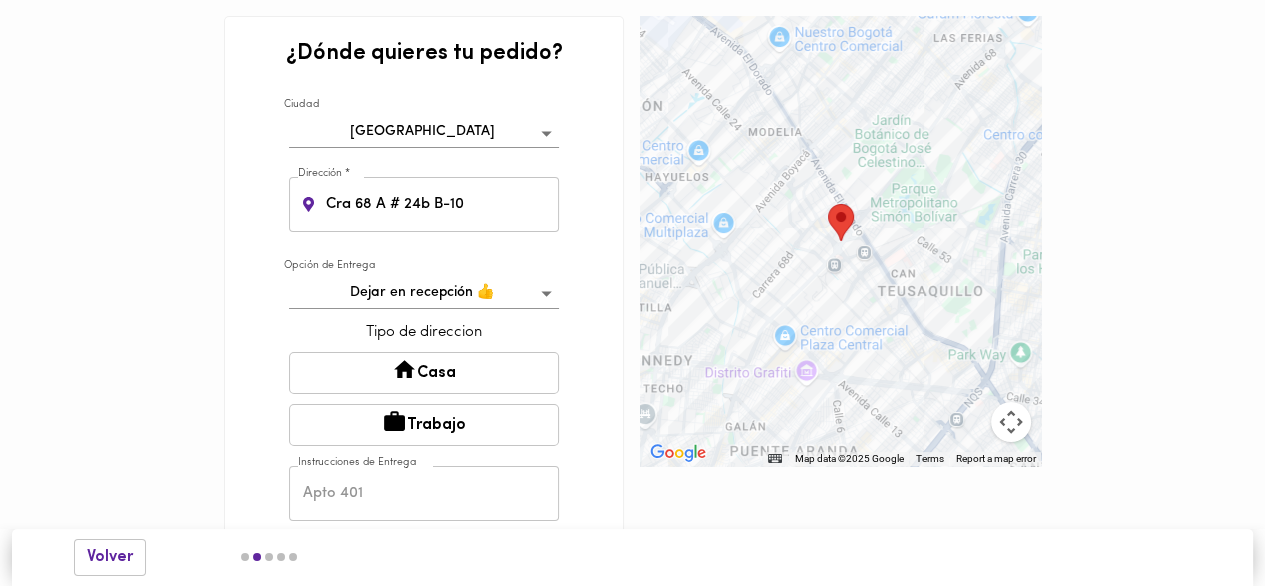 click on "¿Dónde quieres tu pedido? Ciudad Bogotá bogota Dirección * Cra 68 A # 24b B-10 Dirección * Opción de Entrega Dejar en recepción 👍 leave-at-reception Tipo de direccion Casa Trabajo Instrucciones de Entrega Instrucciones de Entrega Confirmar dirección ← Move left → Move right ↑ Move up ↓ Move down + Zoom in - Zoom out Home Jump left by 75% End Jump right by 75% Page Up Jump up by 75% Page Down Jump down by 75% To navigate, press the arrow keys. Map Data Map data ©2025 Google Map data ©2025 Google 1 km  Click to toggle between metric and imperial units Terms Report a map error    Volver  Podemos entregarte tu plato [DATE] No tenemos cobertura en tu zona [DATE]. Programa tu plato para  [DATE]  con  envío gratis . Aceptar" at bounding box center (632, 322) 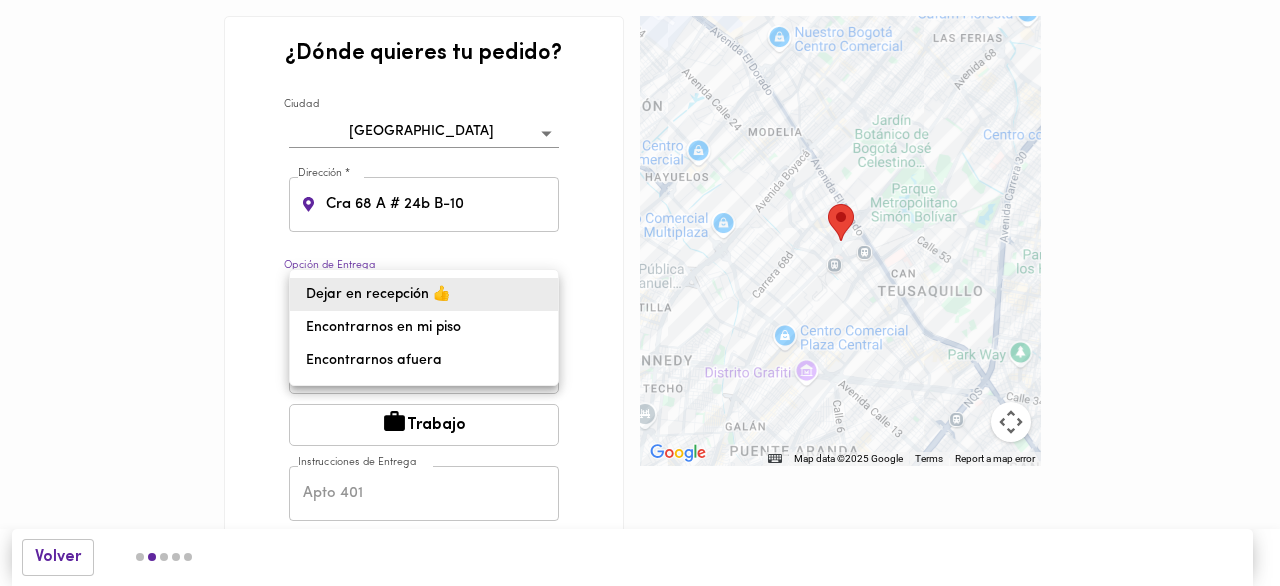 click on "Dejar en recepción 👍" at bounding box center (424, 294) 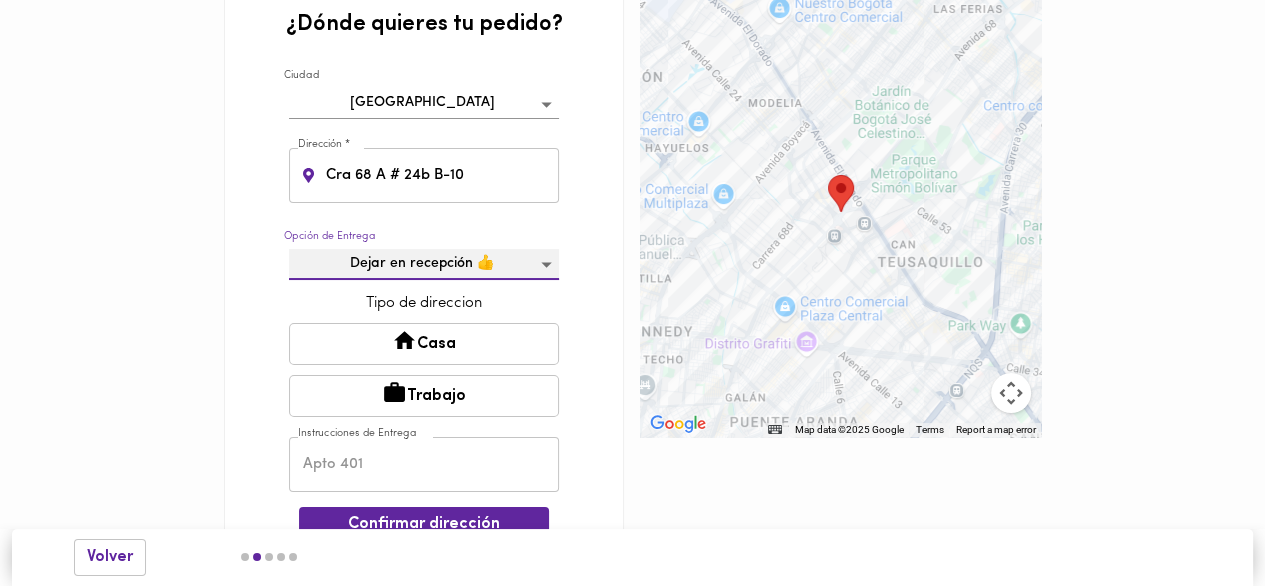 scroll, scrollTop: 58, scrollLeft: 0, axis: vertical 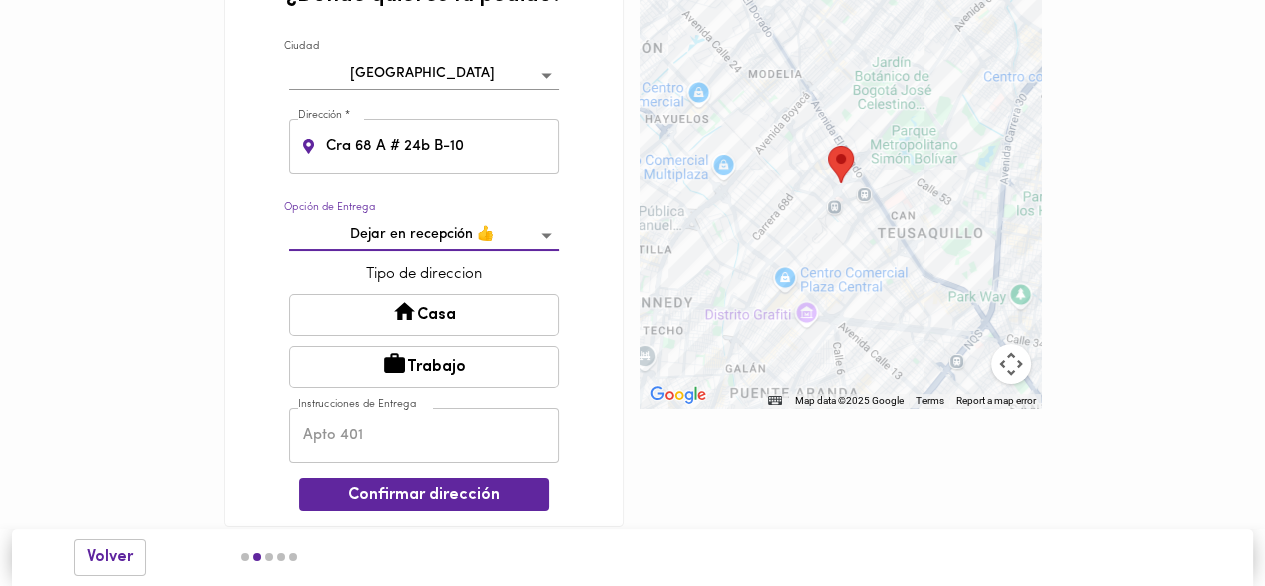 click on "Casa" at bounding box center (424, 315) 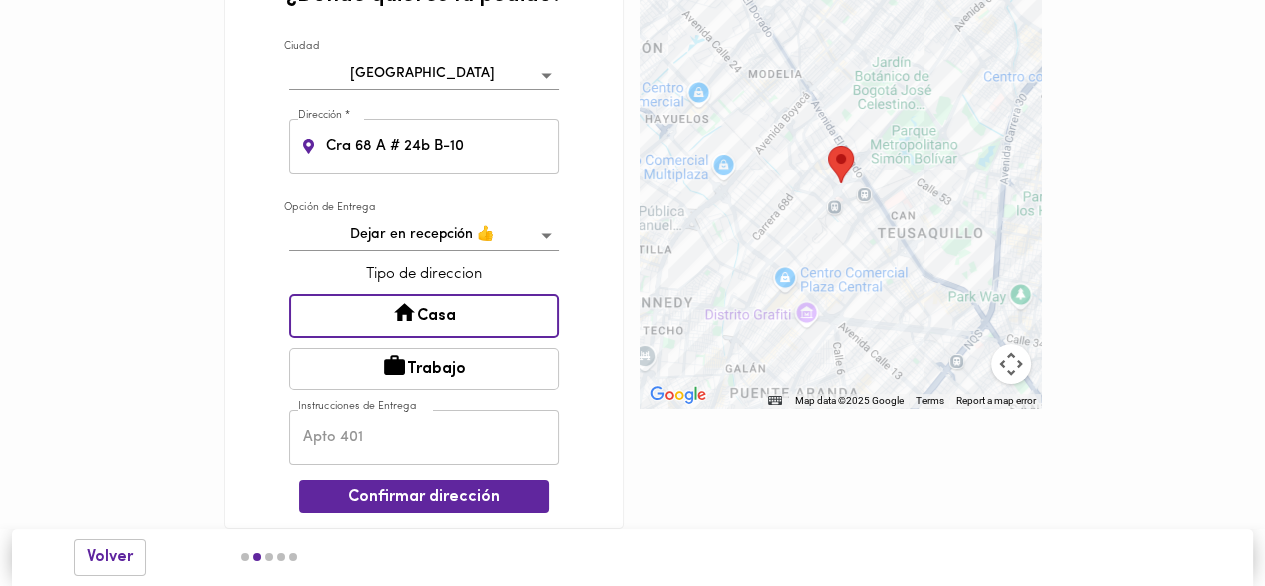 click at bounding box center (424, 437) 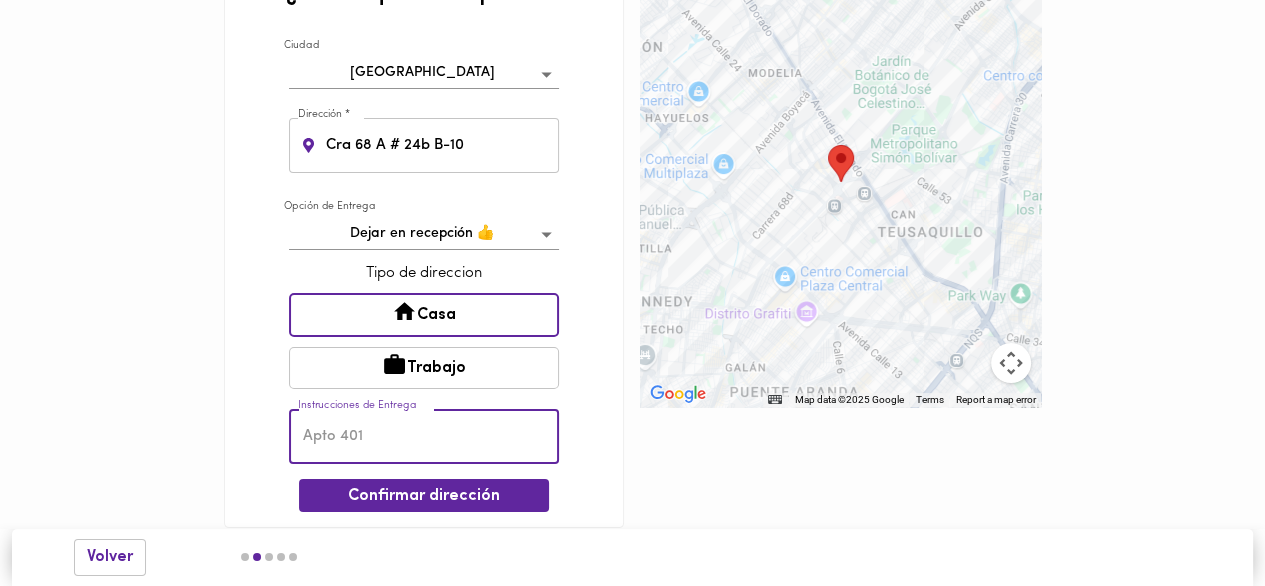 scroll, scrollTop: 60, scrollLeft: 0, axis: vertical 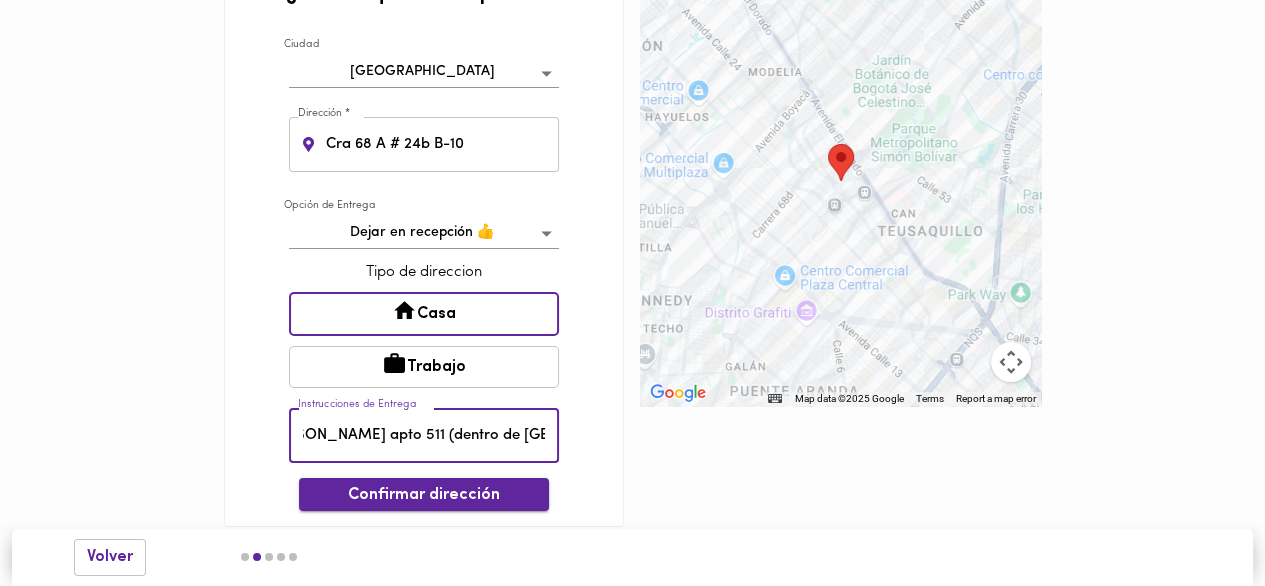 type on "[PERSON_NAME] apto 511 (dentro de [GEOGRAPHIC_DATA])" 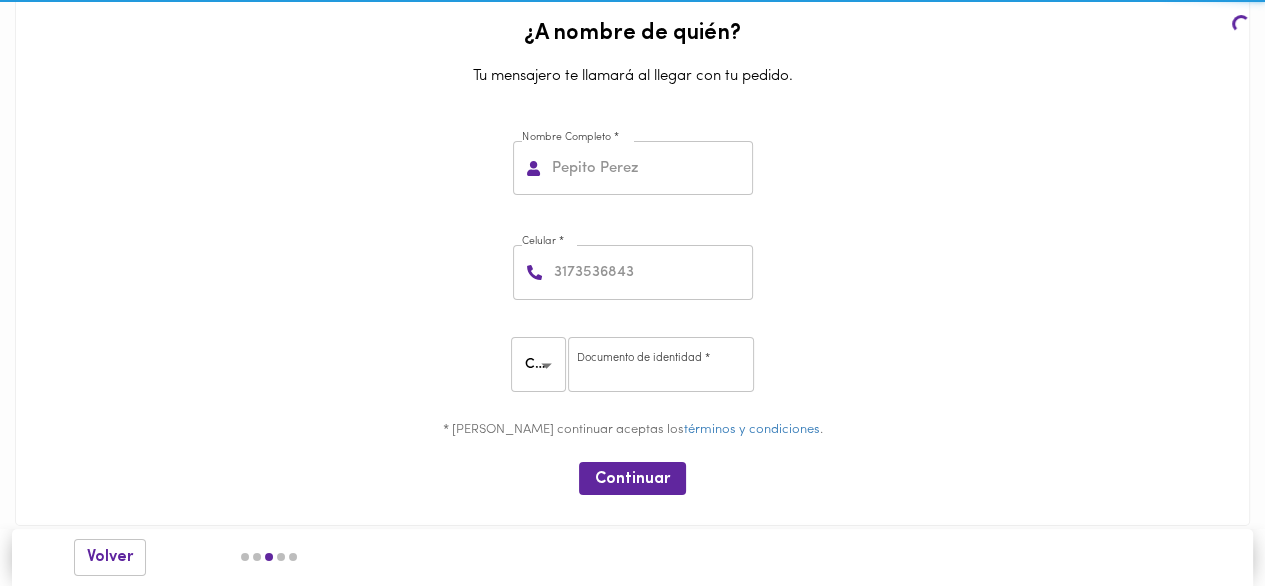 scroll, scrollTop: 19, scrollLeft: 0, axis: vertical 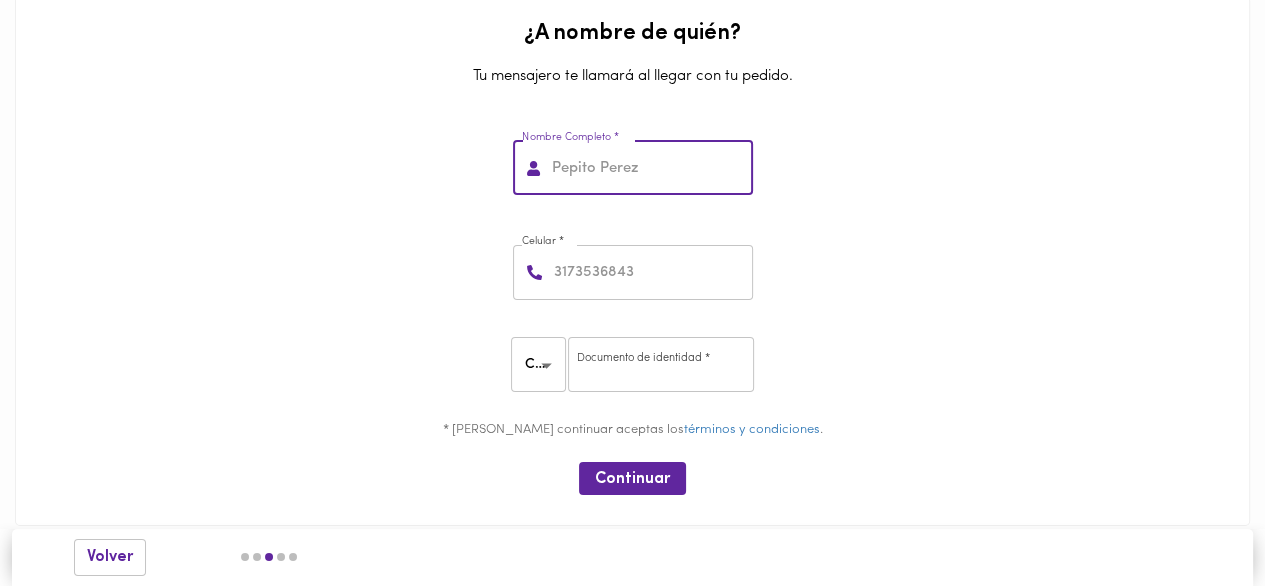 click at bounding box center (650, 168) 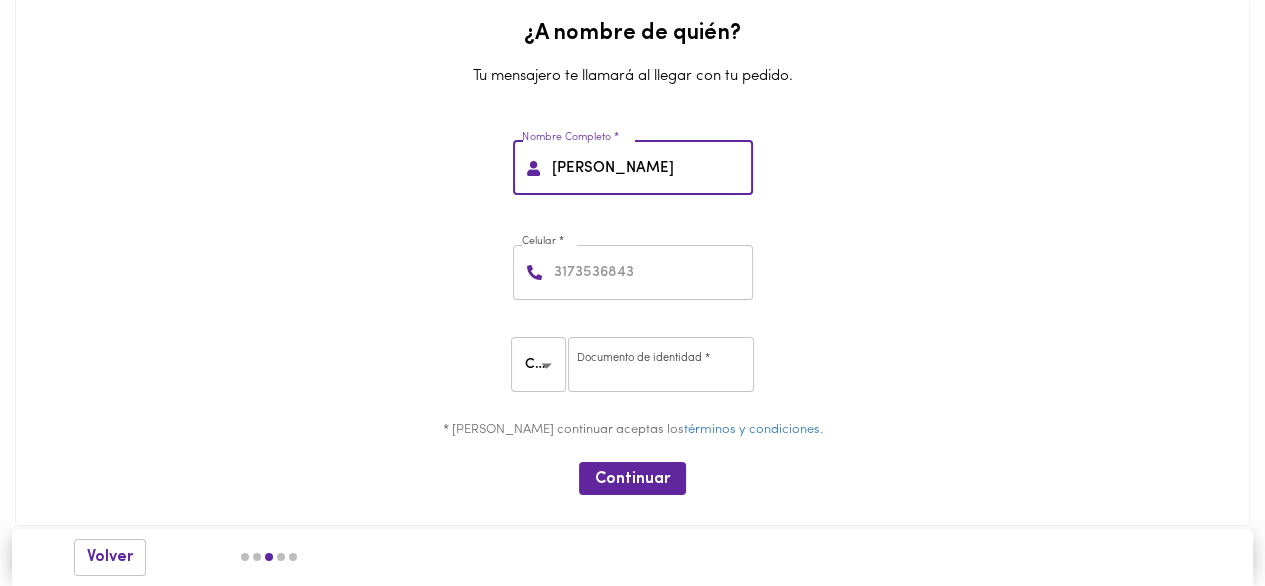 type on "[PERSON_NAME]" 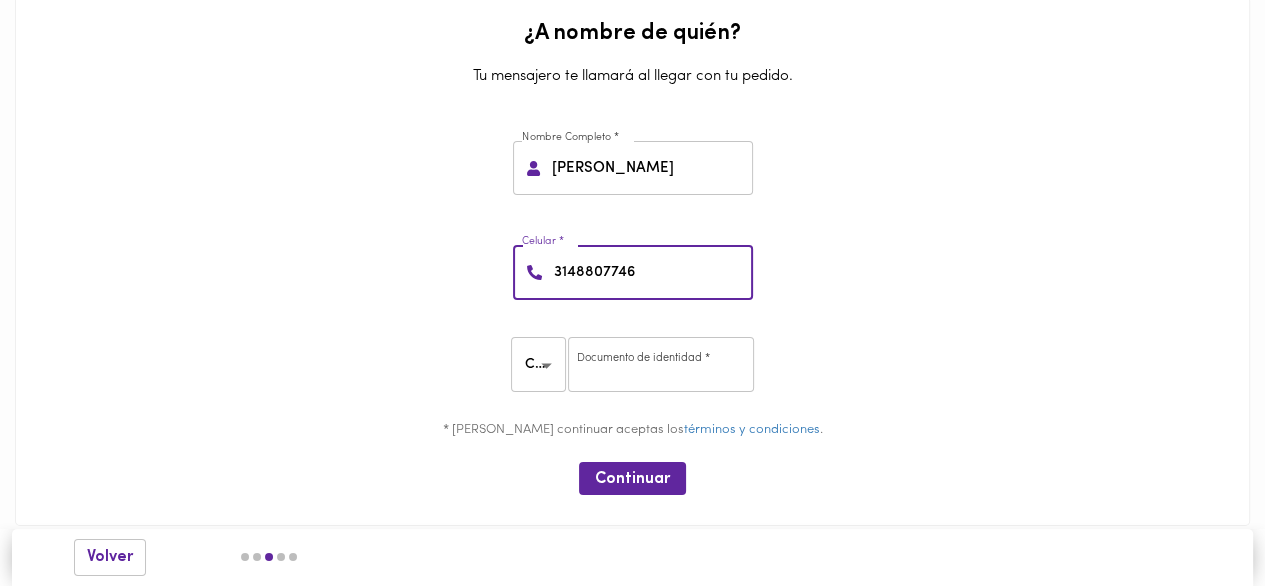 type on "3148807746" 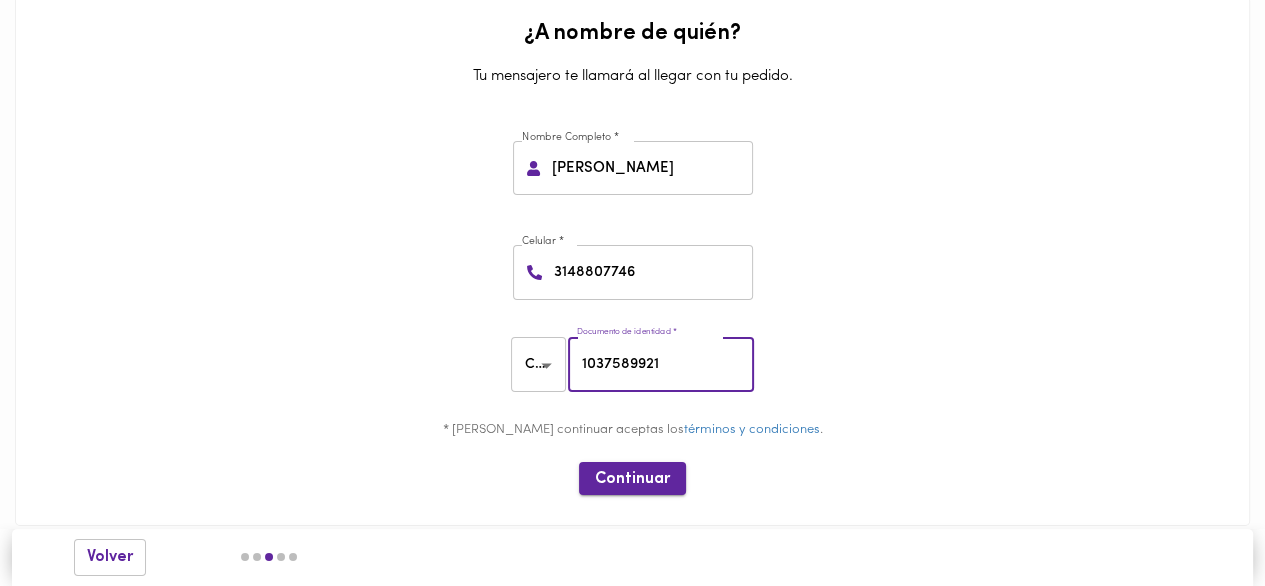 type on "1037589921" 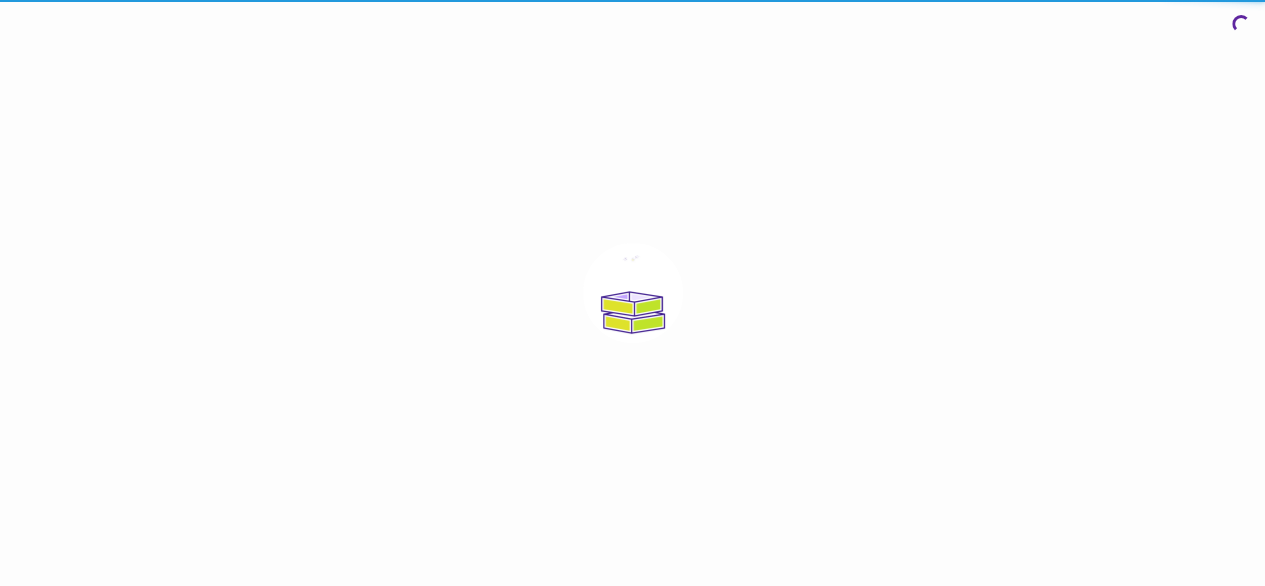 scroll, scrollTop: 0, scrollLeft: 0, axis: both 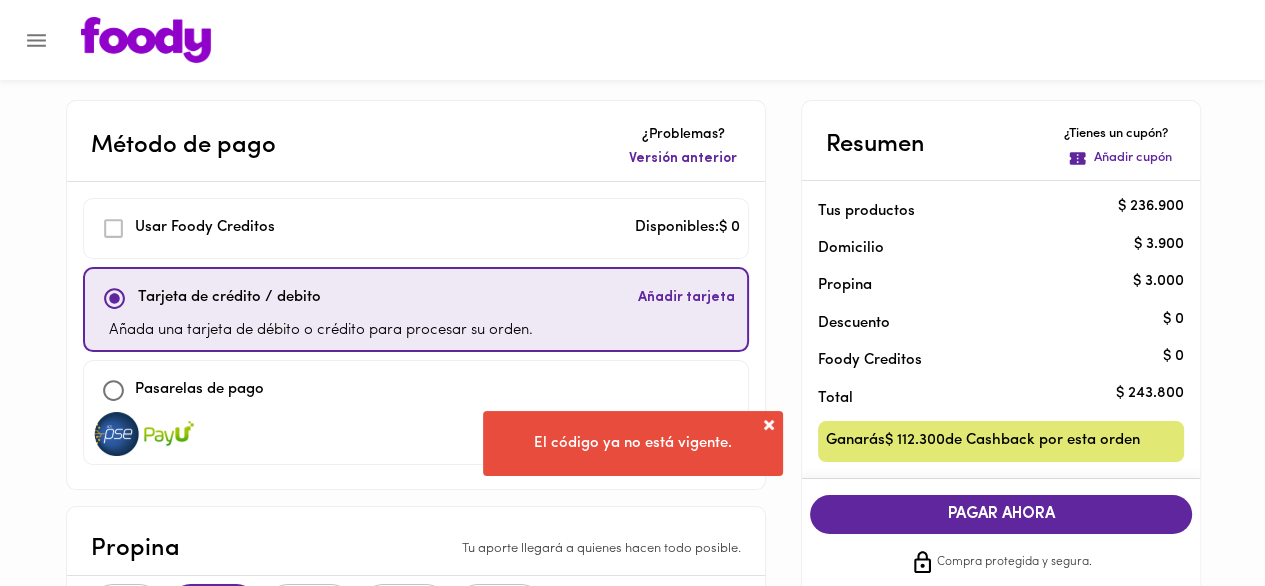 click on "Pasarelas de pago" at bounding box center [416, 390] 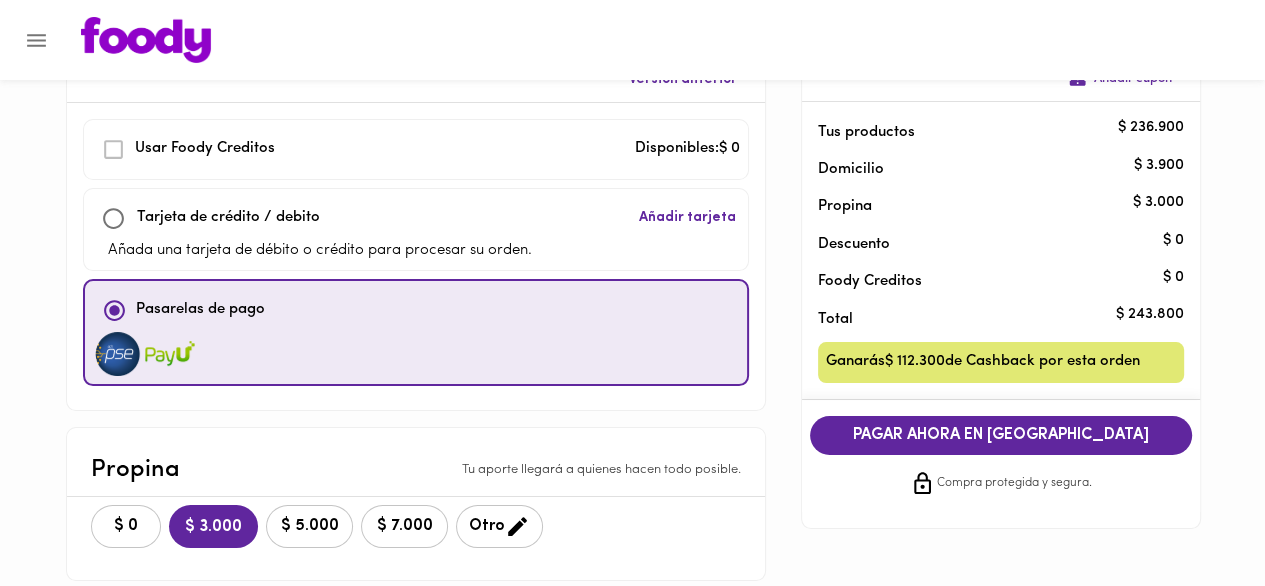 scroll, scrollTop: 200, scrollLeft: 0, axis: vertical 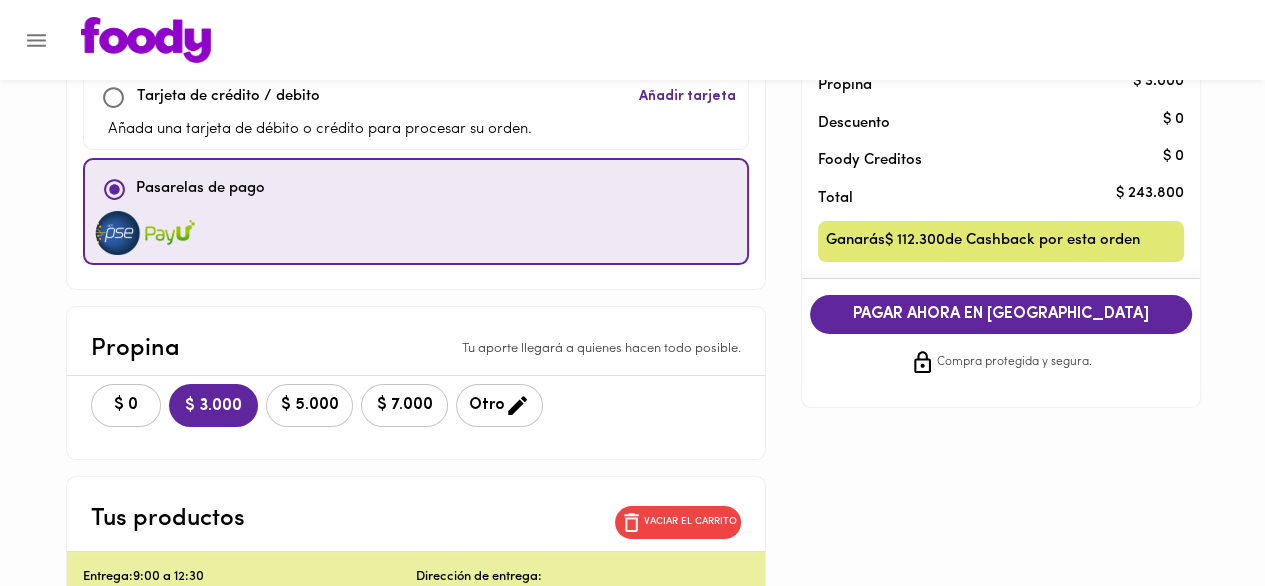 click on "$ 5.000" at bounding box center [309, 405] 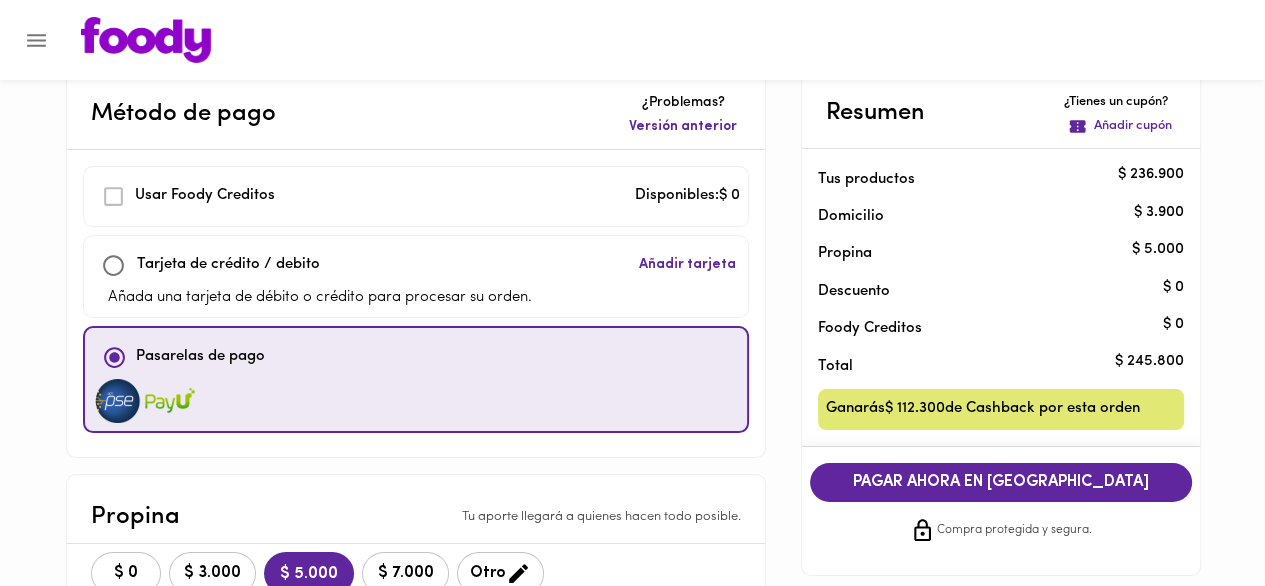 scroll, scrollTop: 0, scrollLeft: 0, axis: both 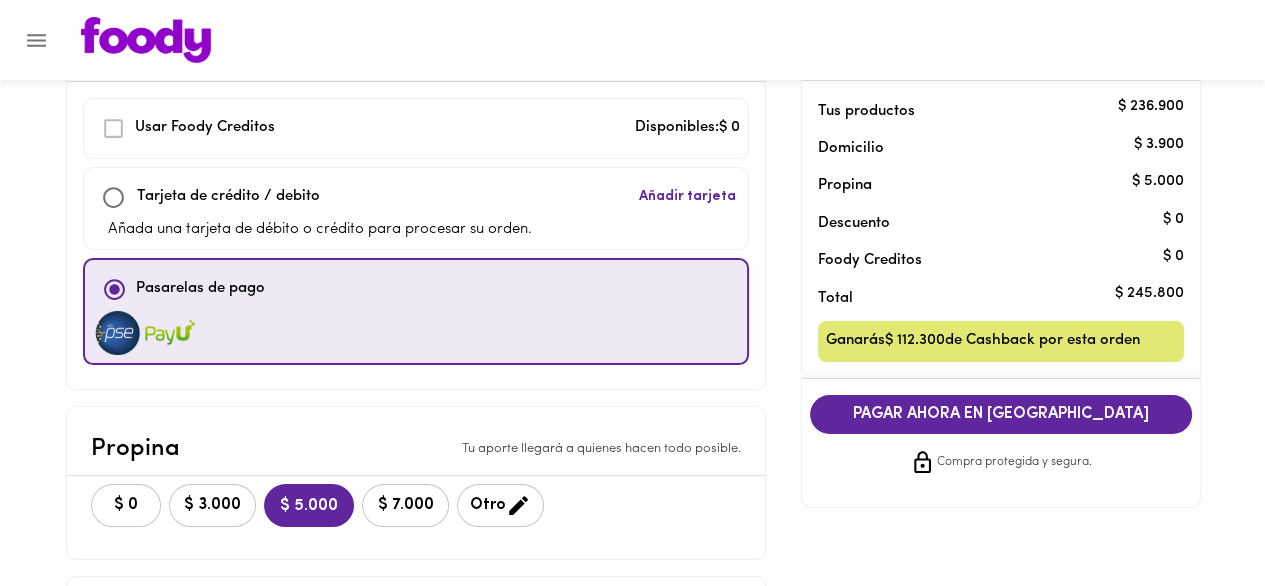 click on "PAGAR AHORA EN [GEOGRAPHIC_DATA]" at bounding box center [1001, 414] 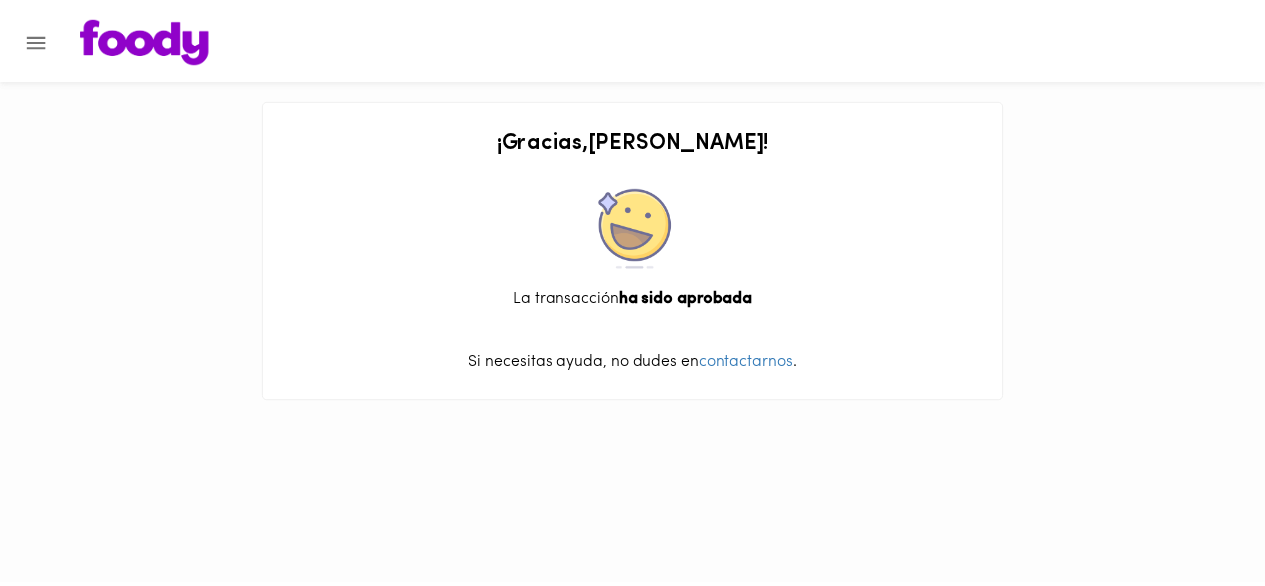 scroll, scrollTop: 0, scrollLeft: 0, axis: both 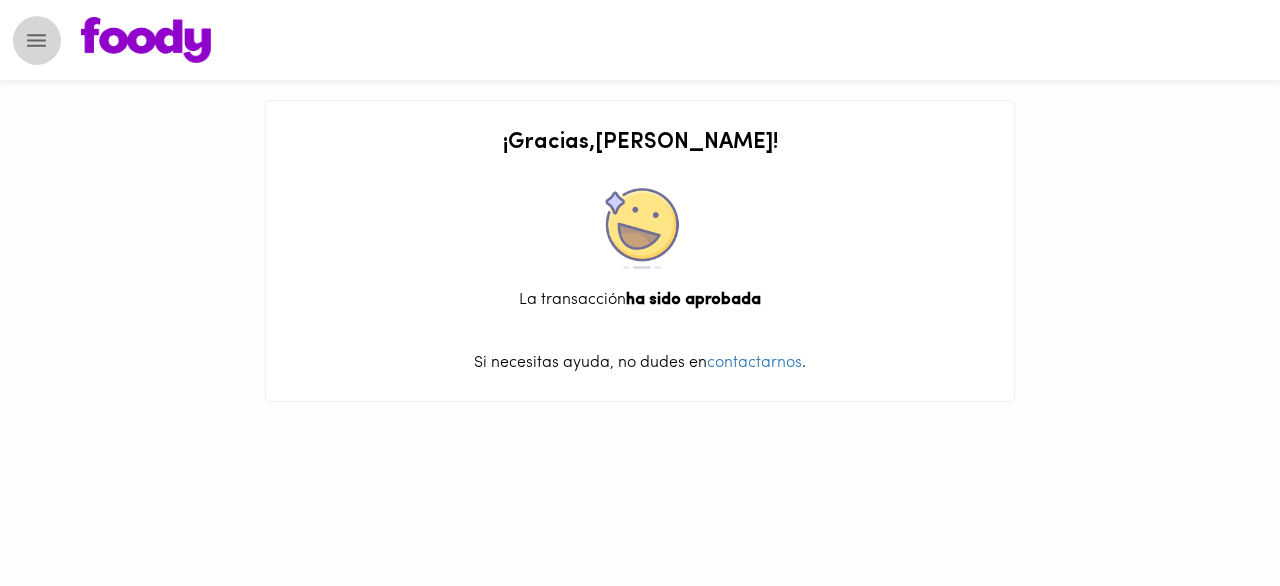 click 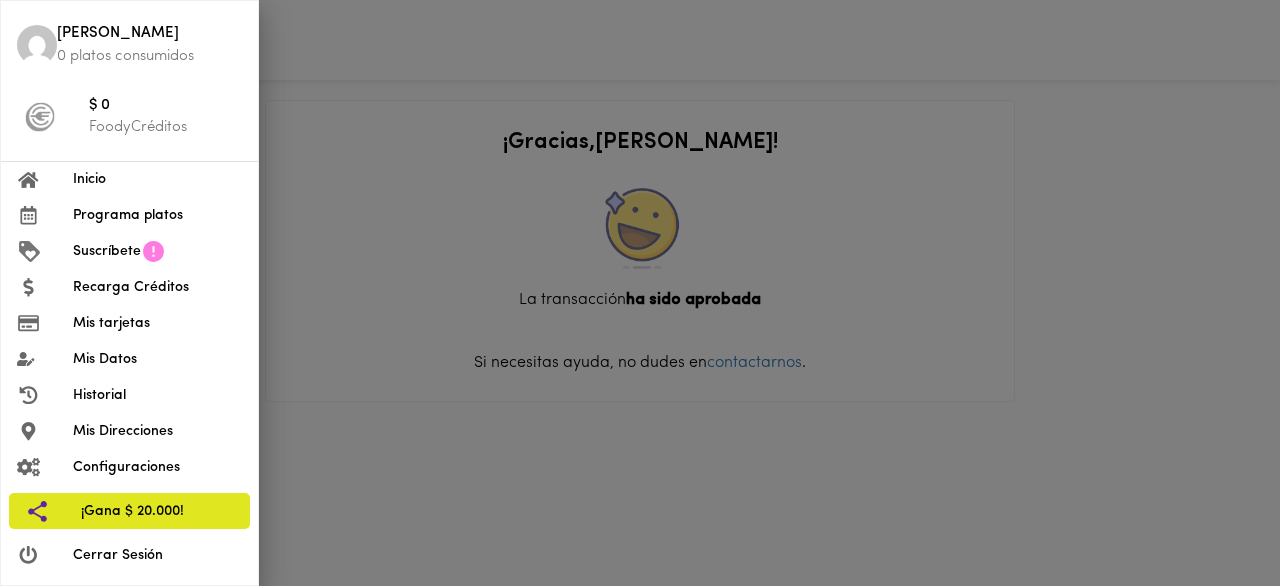 click on "Historial" at bounding box center [157, 395] 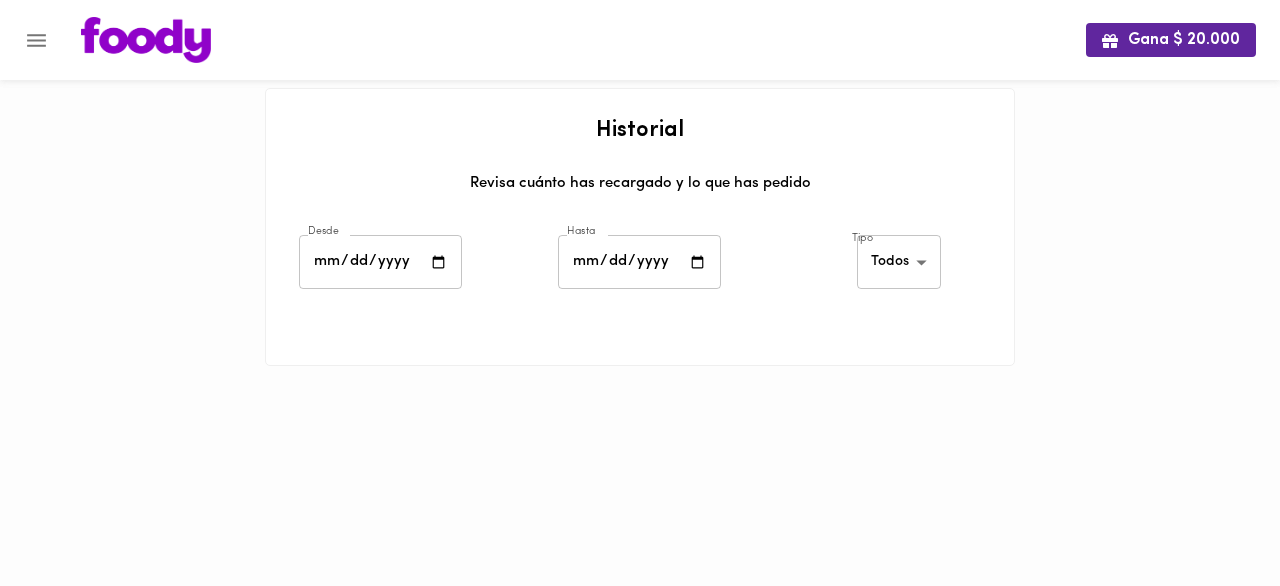 click at bounding box center (380, 262) 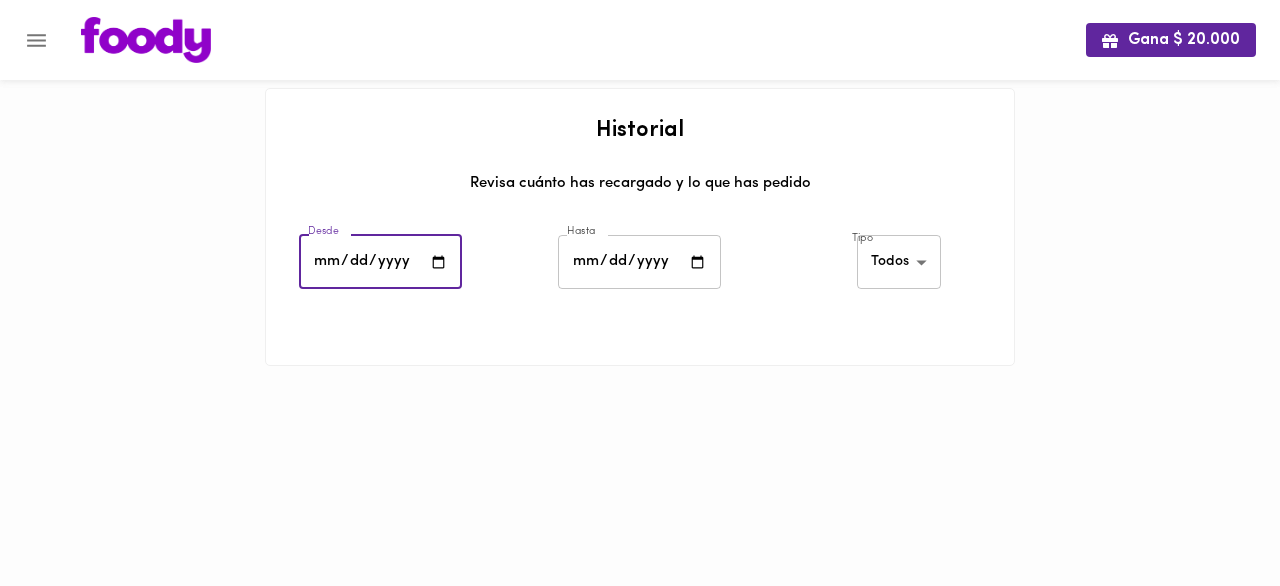 click at bounding box center (380, 262) 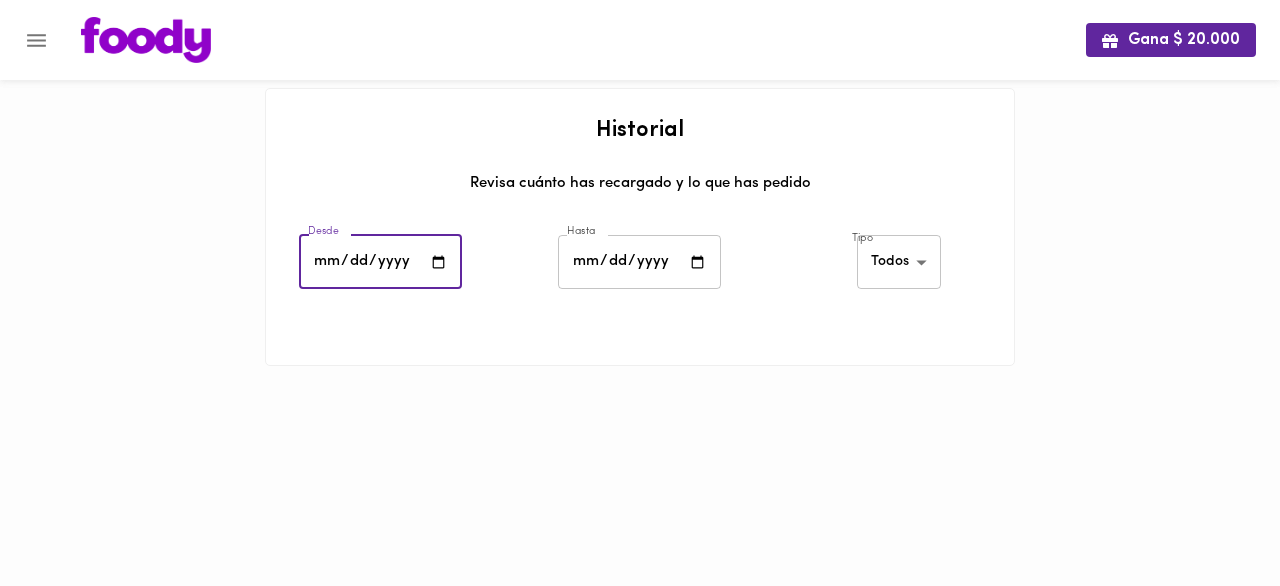 type on "2025-07-22" 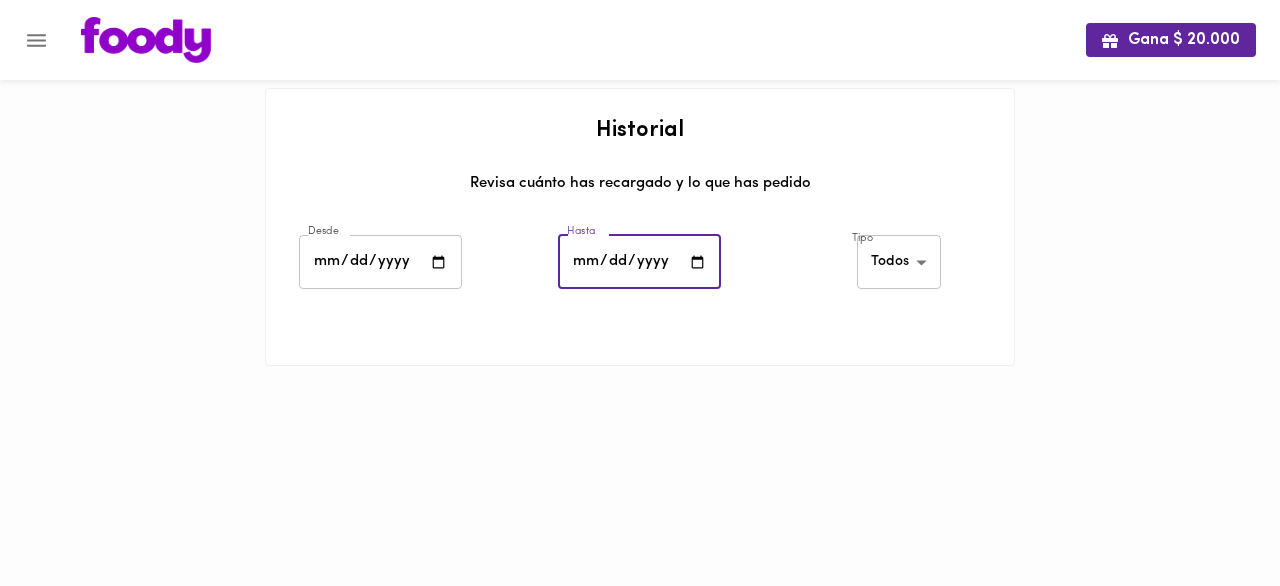 click at bounding box center [639, 262] 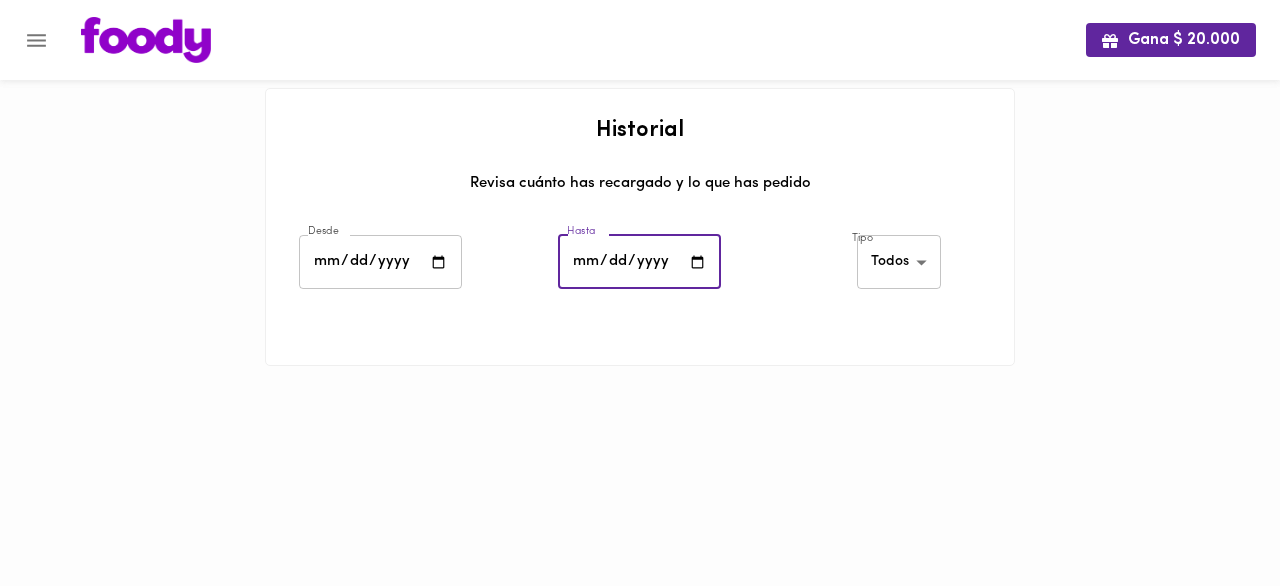 type on "2025-07-23" 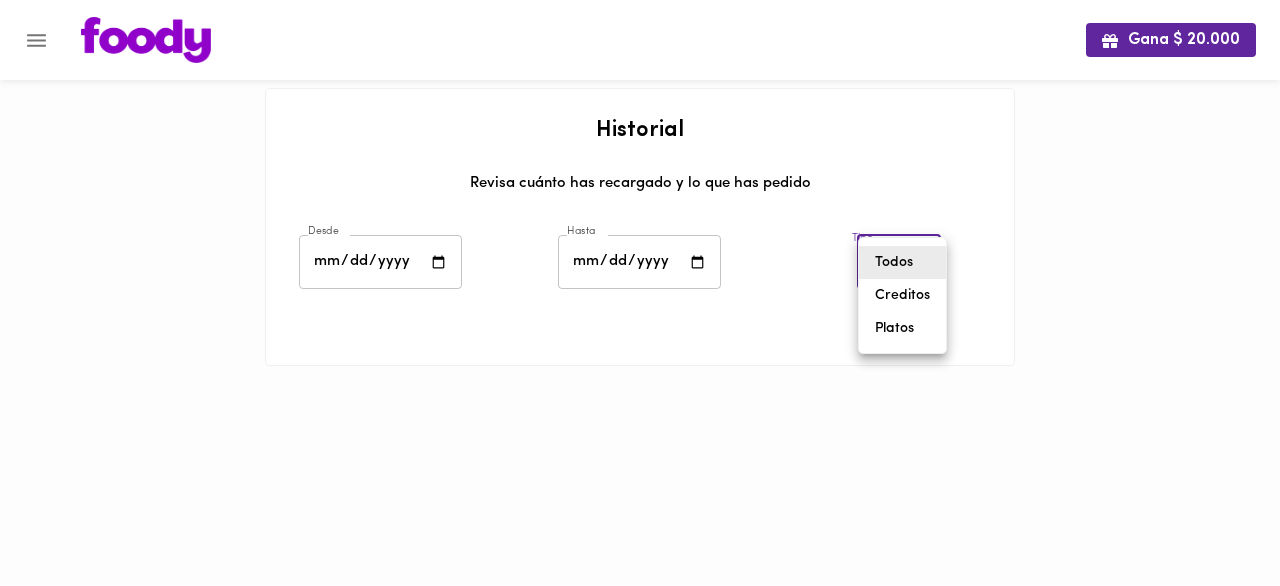 click on "Todos" at bounding box center (902, 262) 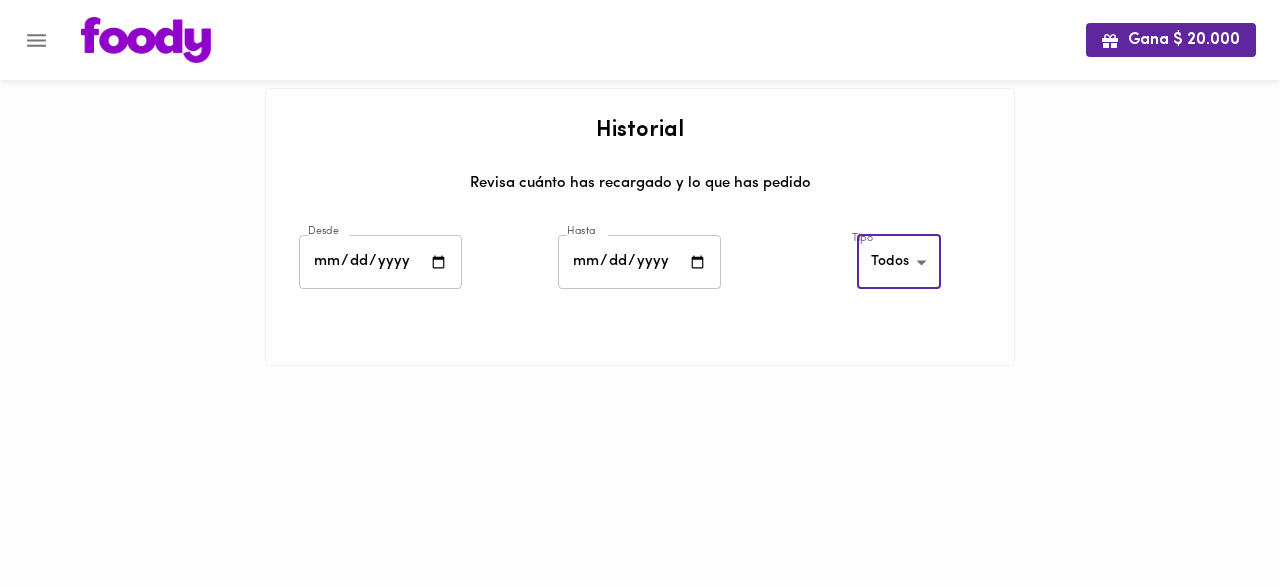 click on "Tipo Todos all ​" at bounding box center [899, 265] 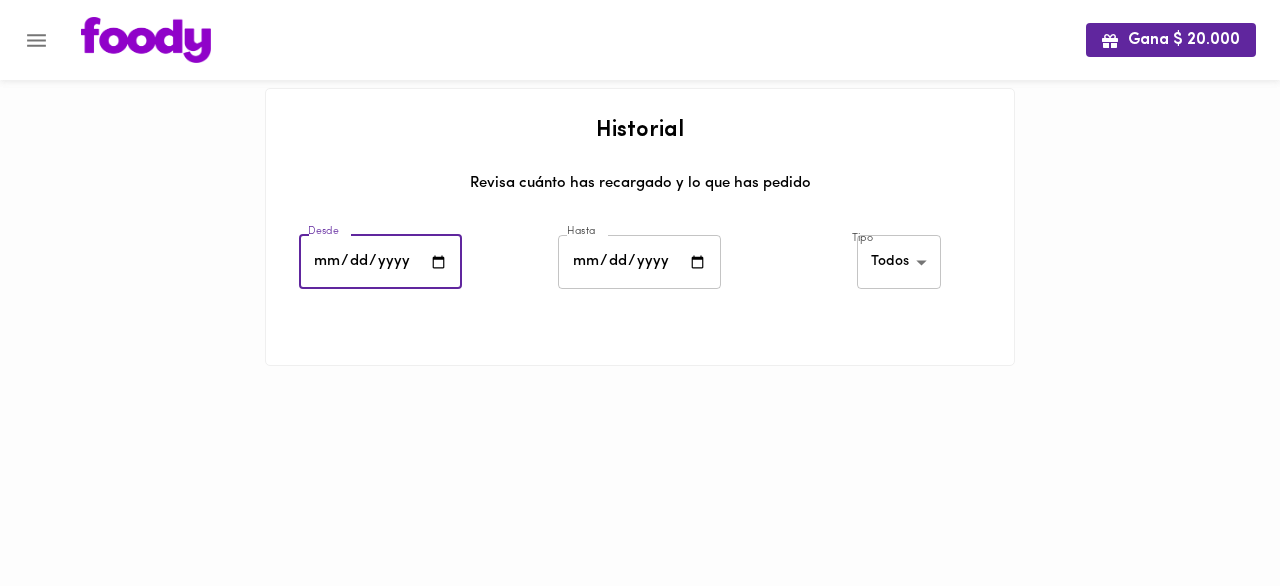 click on "2025-07-22" at bounding box center [380, 262] 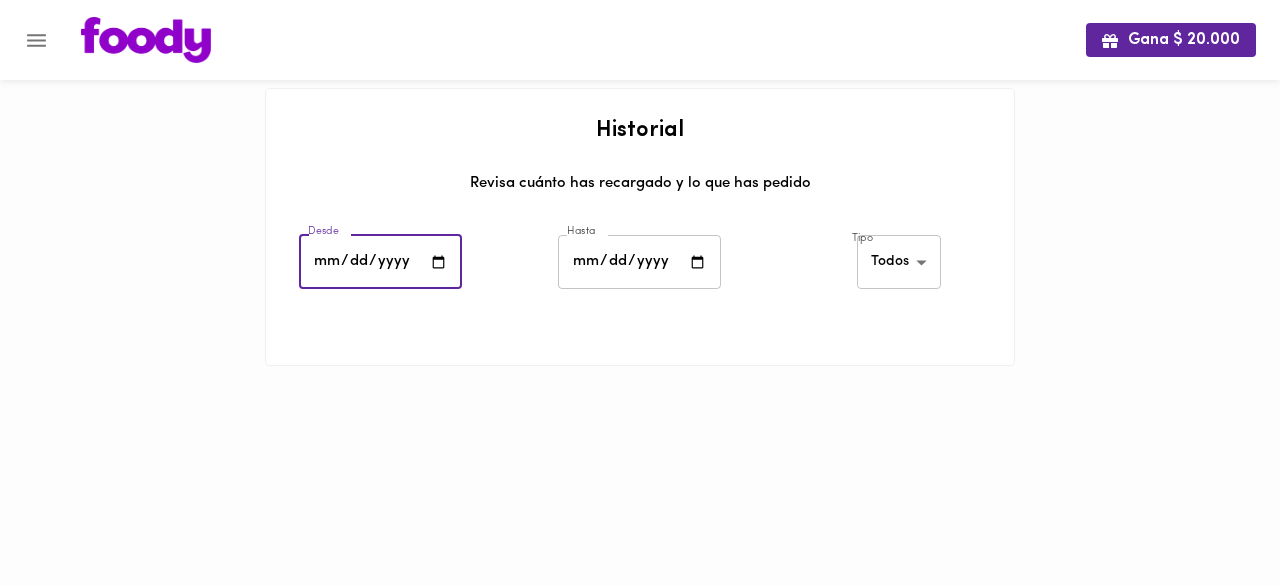 type on "2025-07-21" 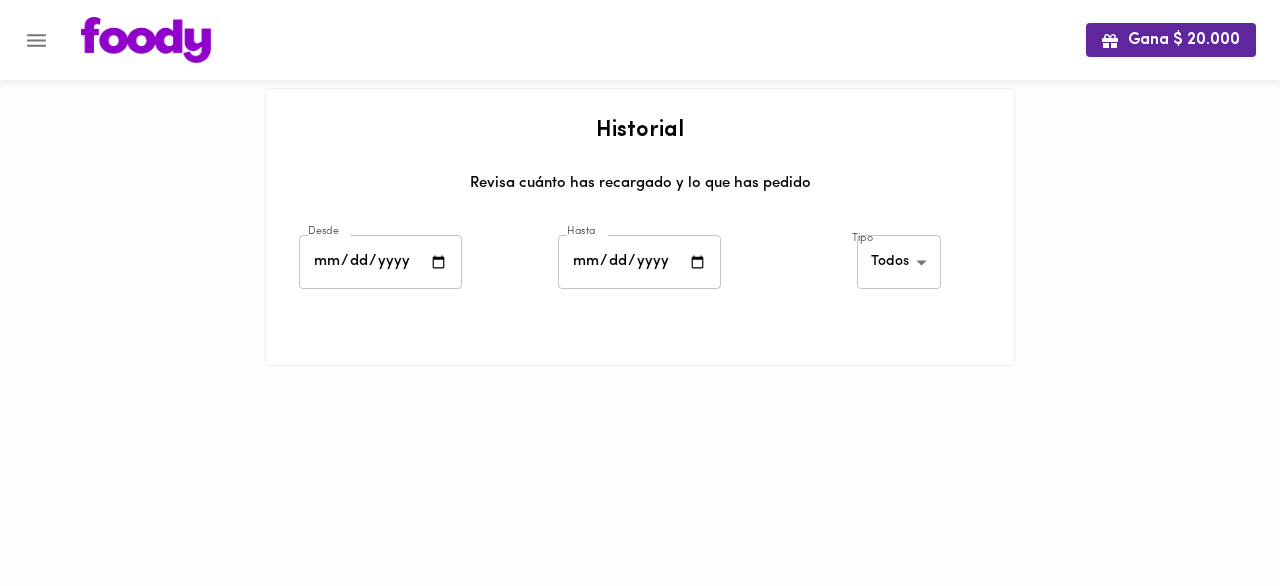 click at bounding box center [640, 324] 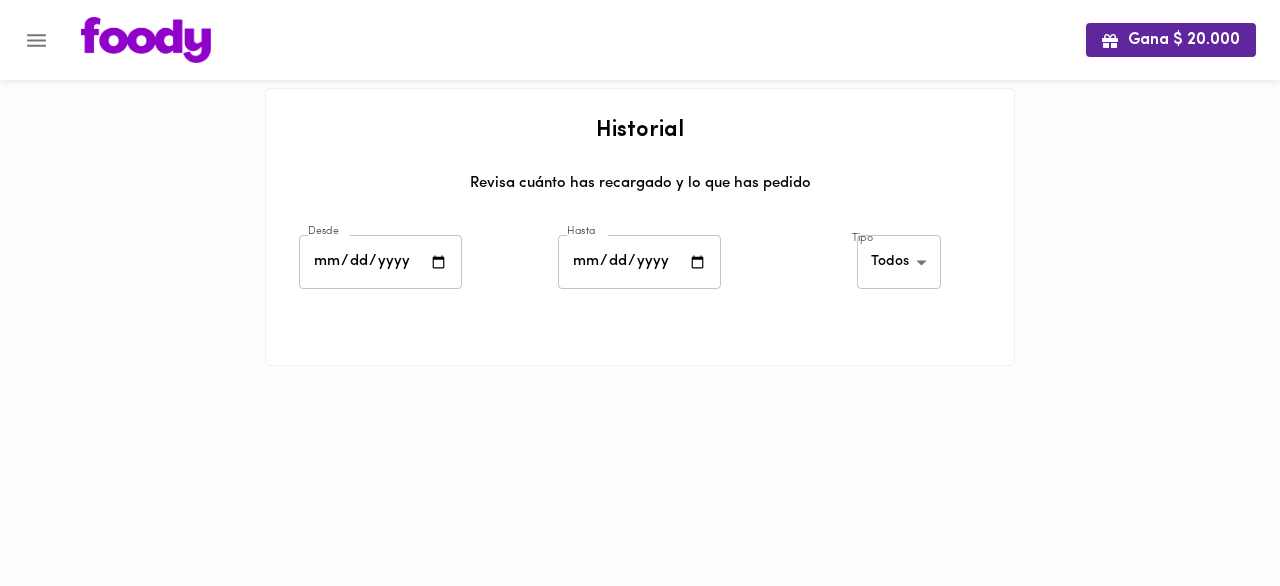 click at bounding box center (36, 40) 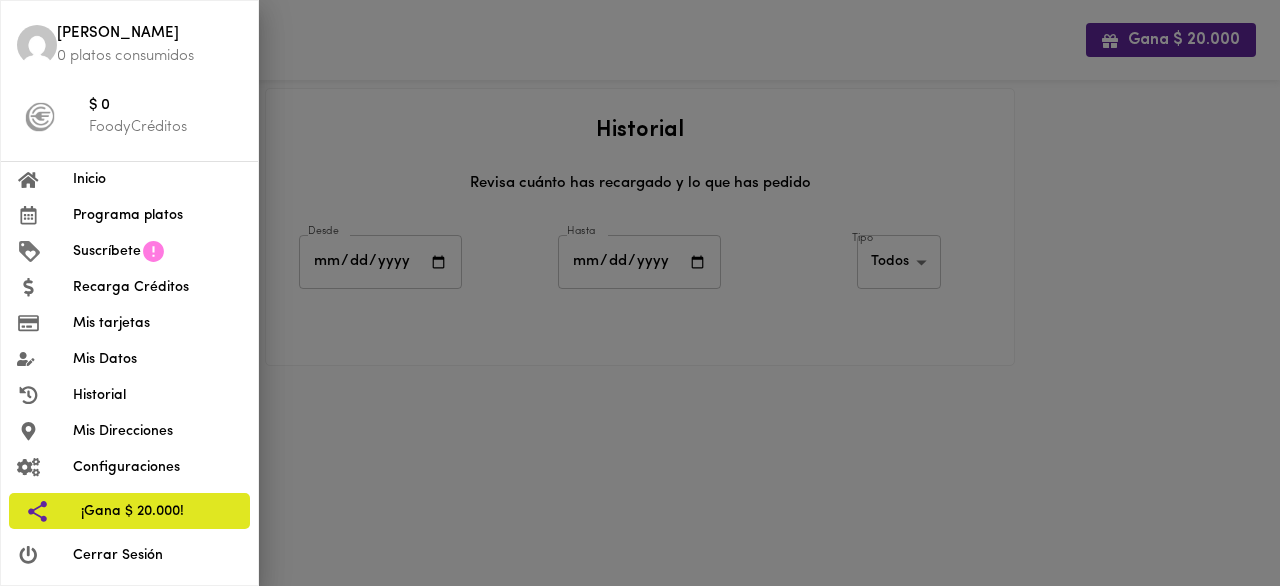 click on "Mis Datos" at bounding box center [157, 359] 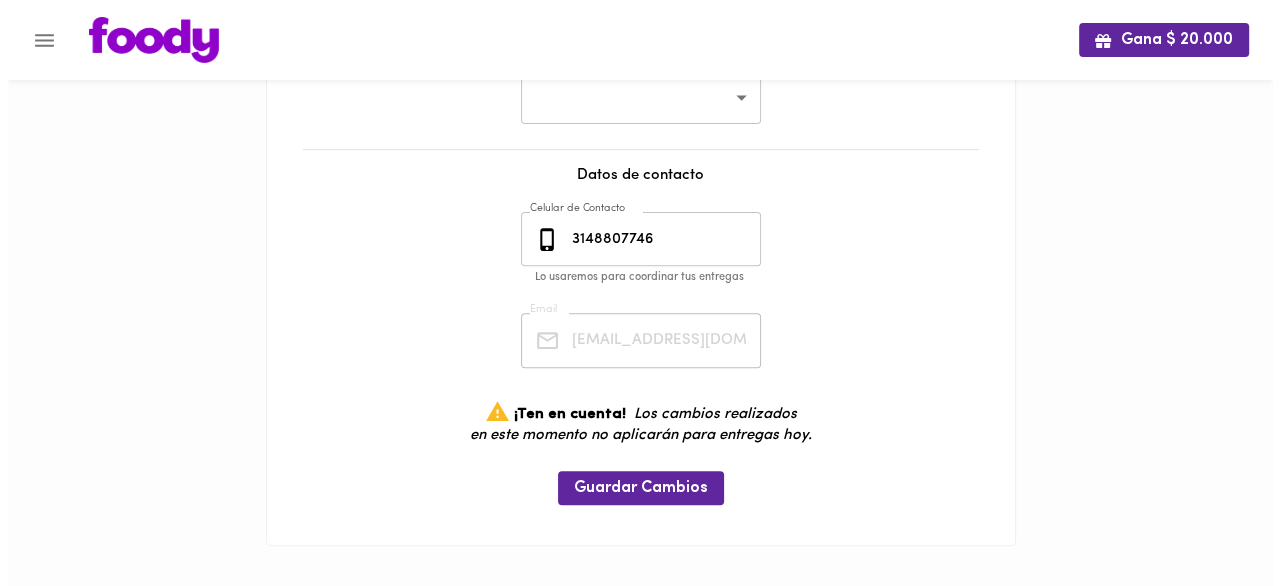 scroll, scrollTop: 547, scrollLeft: 0, axis: vertical 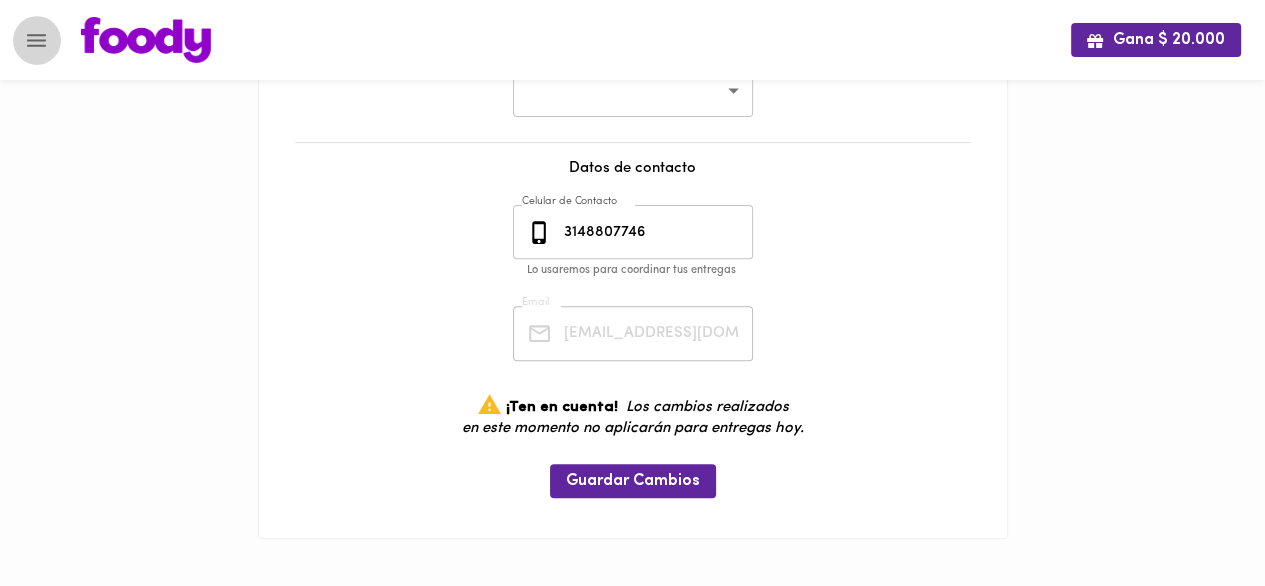 click at bounding box center [36, 40] 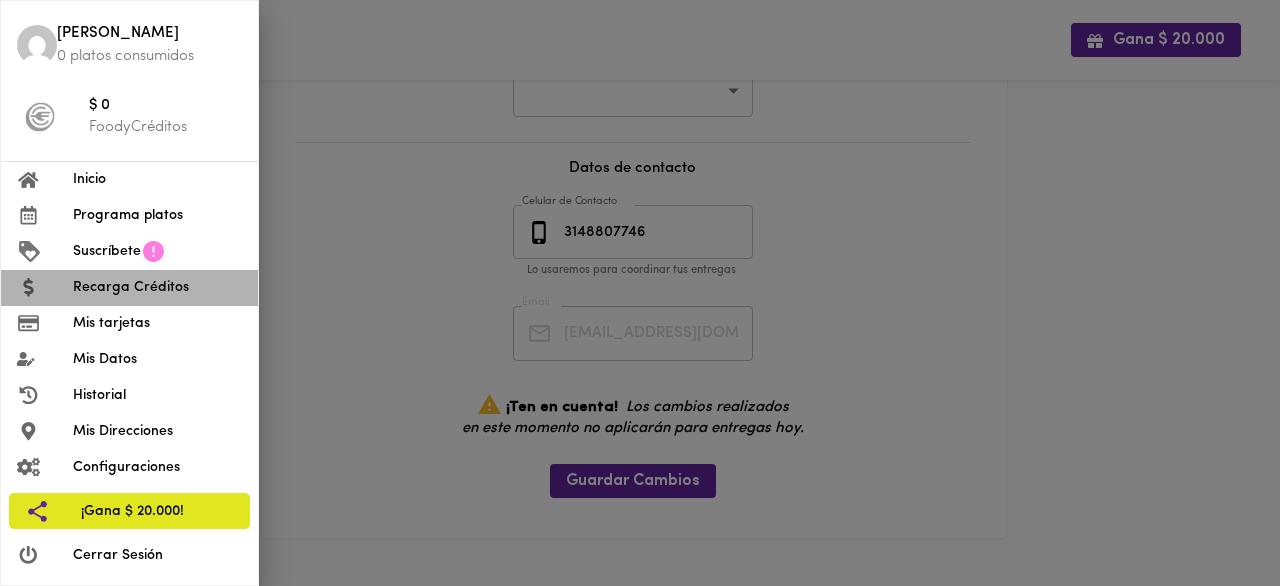 click on "Recarga Créditos" at bounding box center [157, 287] 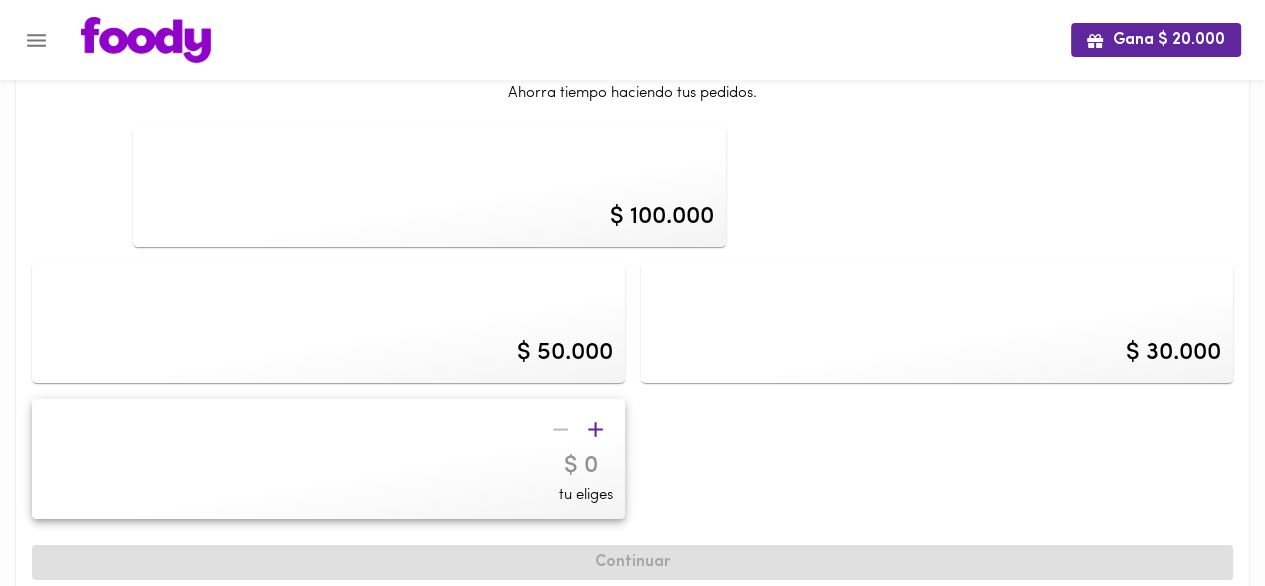 scroll, scrollTop: 0, scrollLeft: 0, axis: both 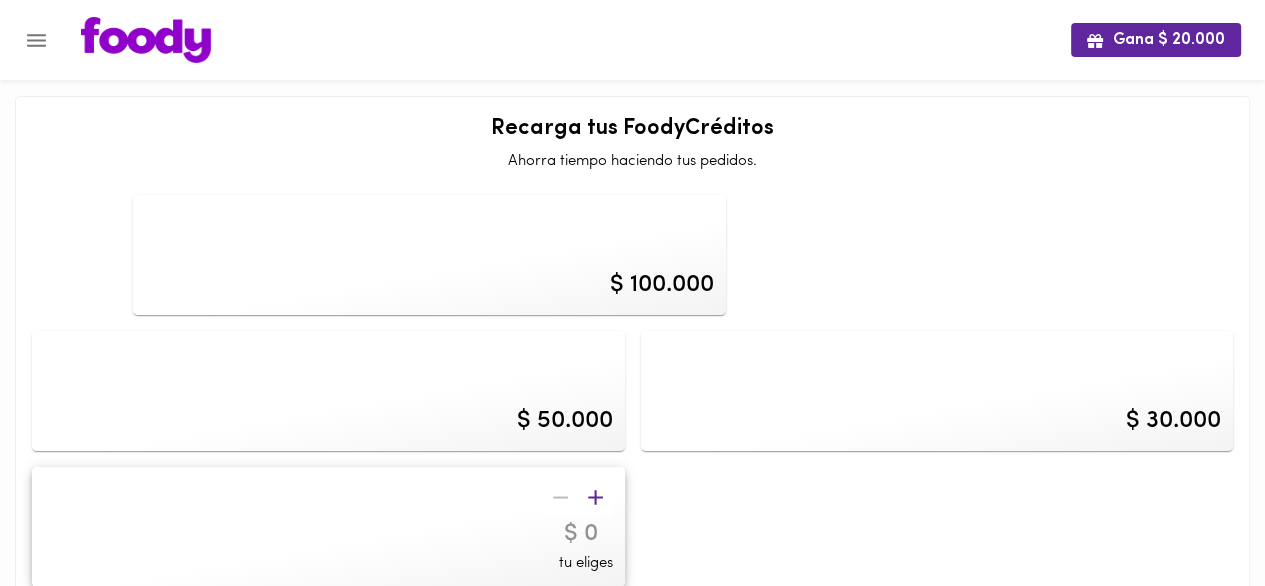 click at bounding box center [36, 40] 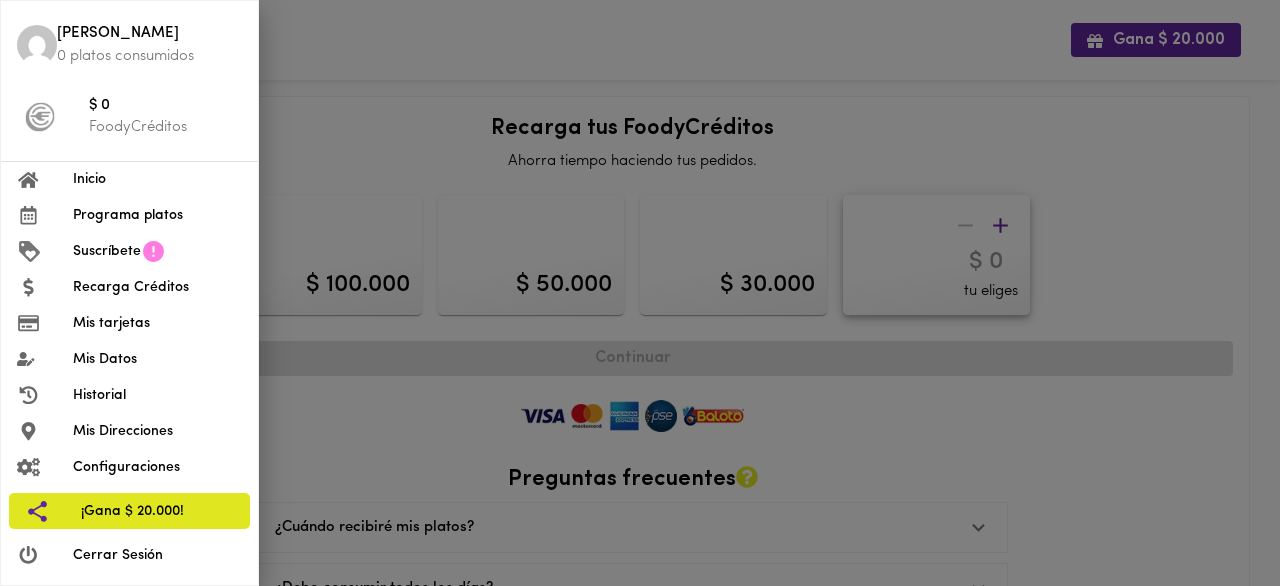 click on "Historial" at bounding box center [157, 395] 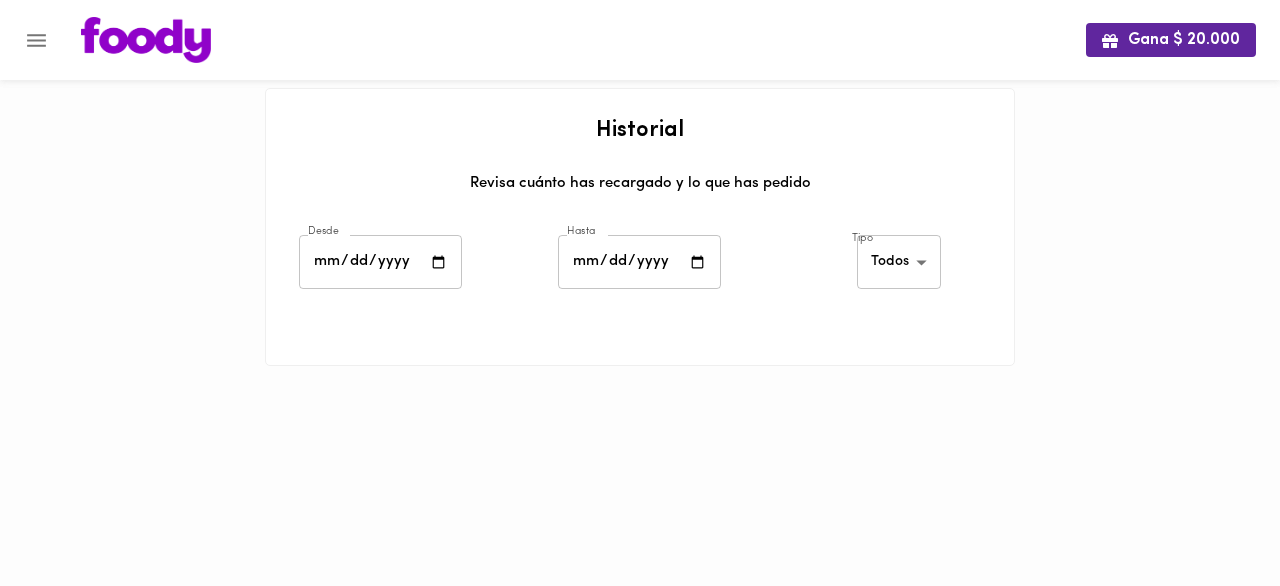 click 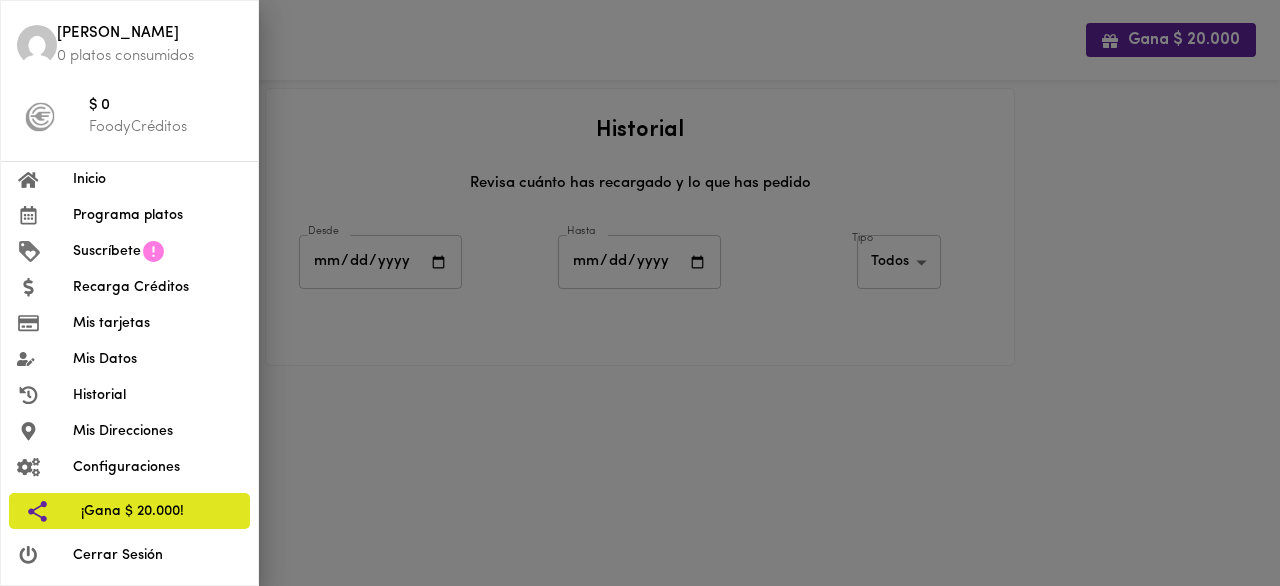 click at bounding box center (640, 293) 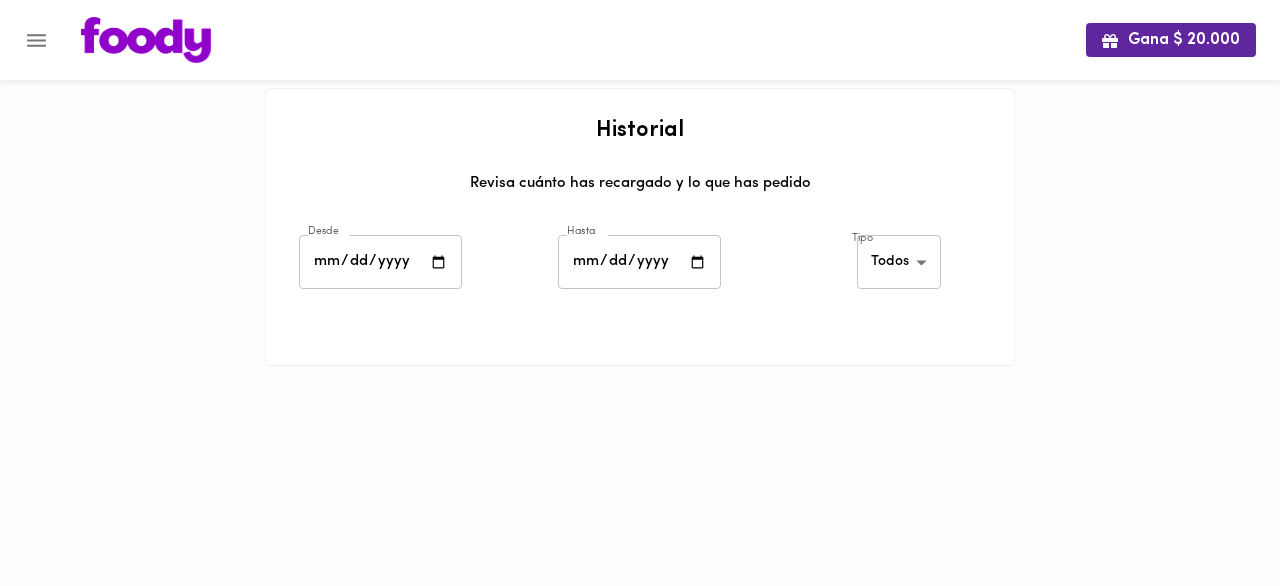drag, startPoint x: 624, startPoint y: 273, endPoint x: 665, endPoint y: 329, distance: 69.40461 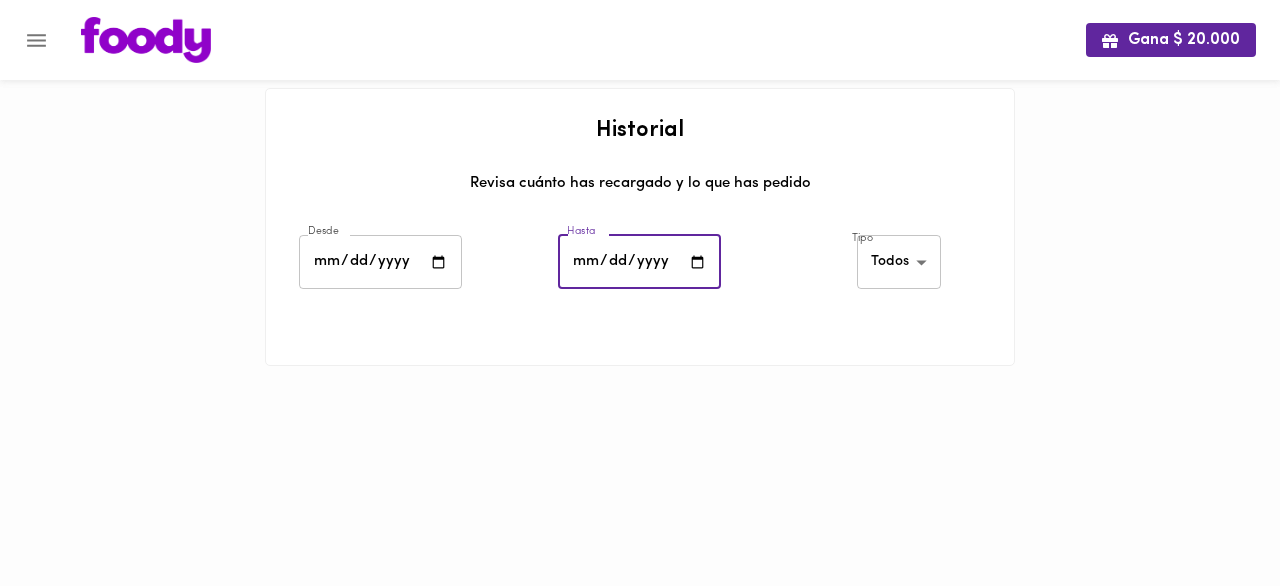 click at bounding box center (640, 324) 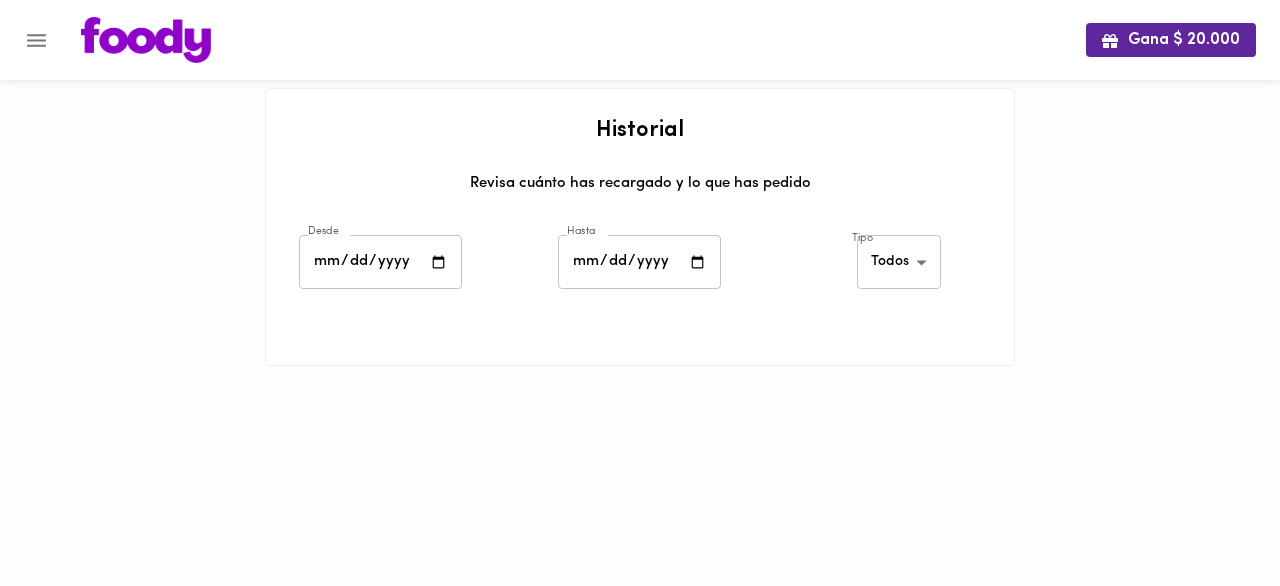 drag, startPoint x: 825, startPoint y: 353, endPoint x: 1155, endPoint y: 422, distance: 337.13647 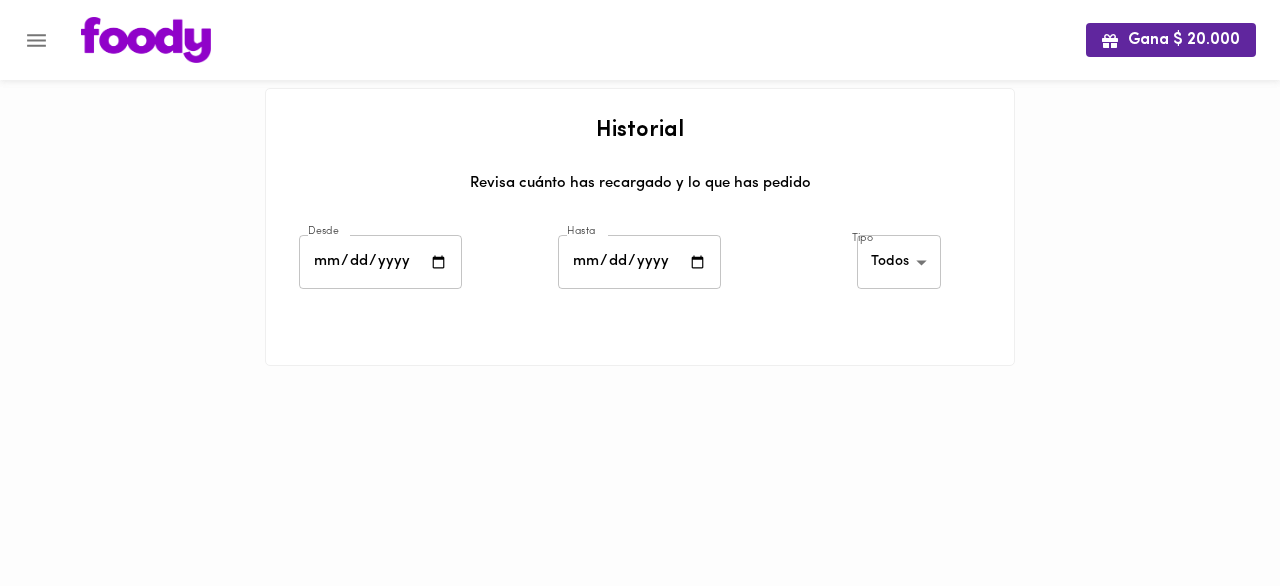 click at bounding box center (10, 293) 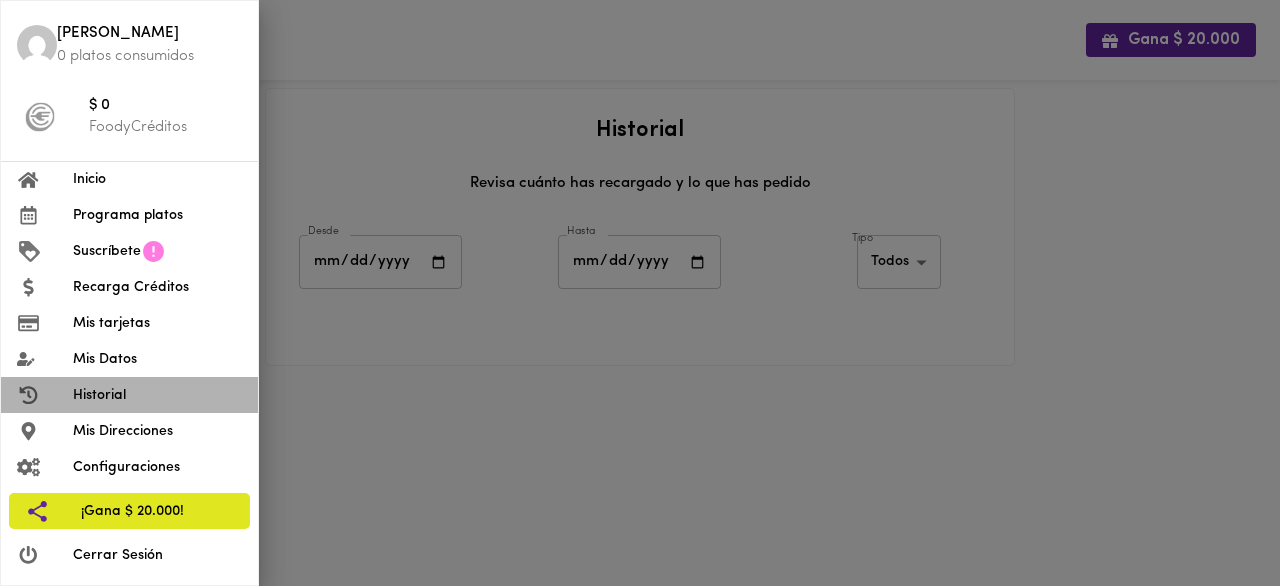 click on "Historial" at bounding box center [157, 395] 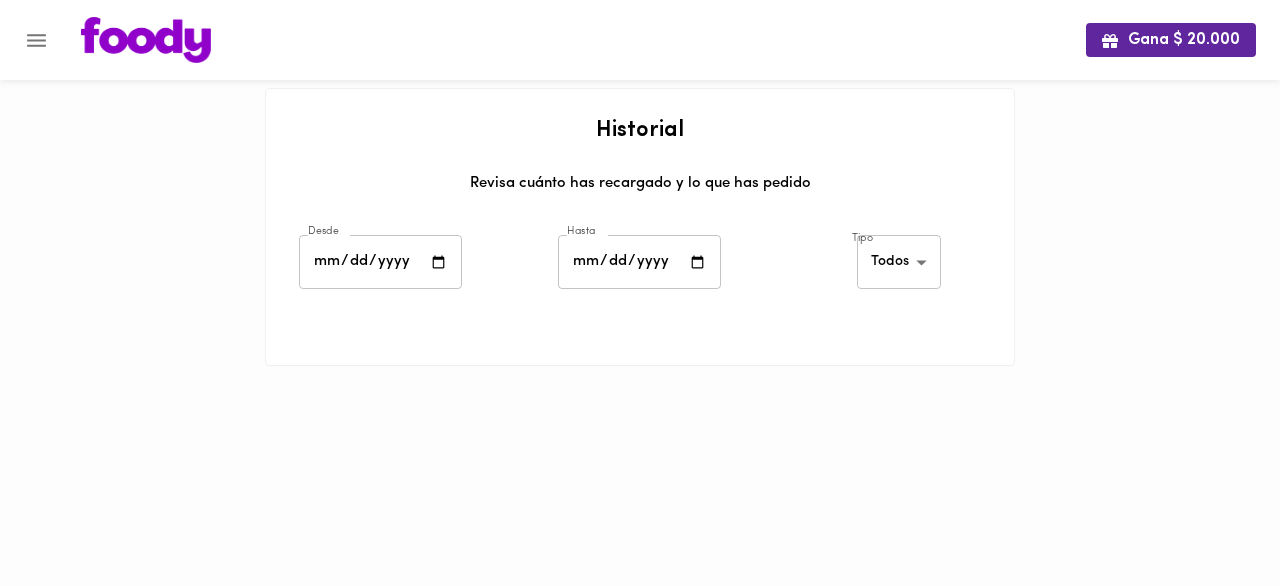 click at bounding box center [146, 40] 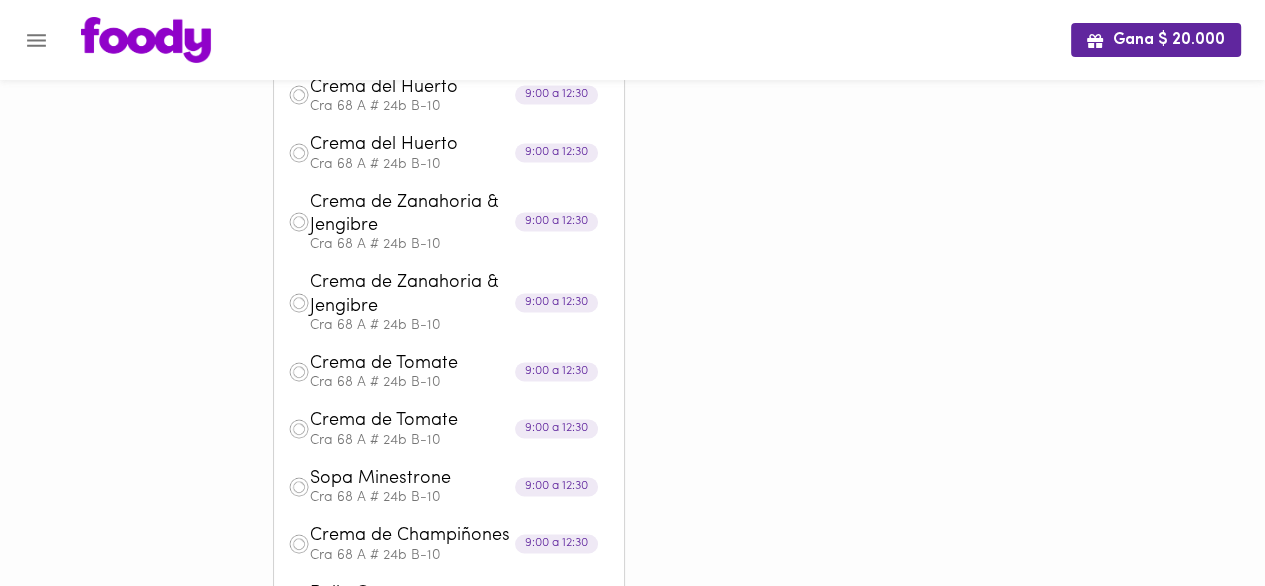 scroll, scrollTop: 0, scrollLeft: 0, axis: both 